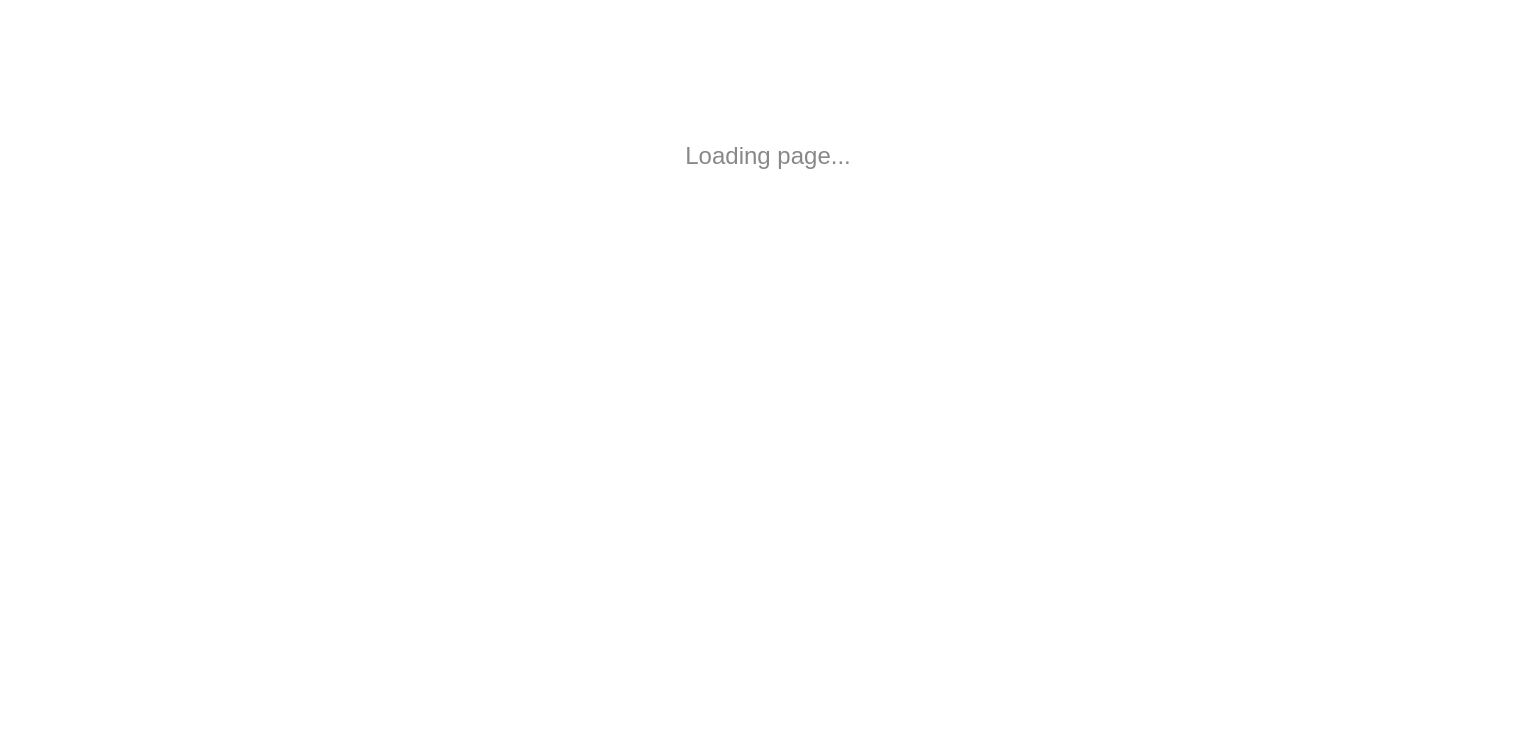 scroll, scrollTop: 0, scrollLeft: 0, axis: both 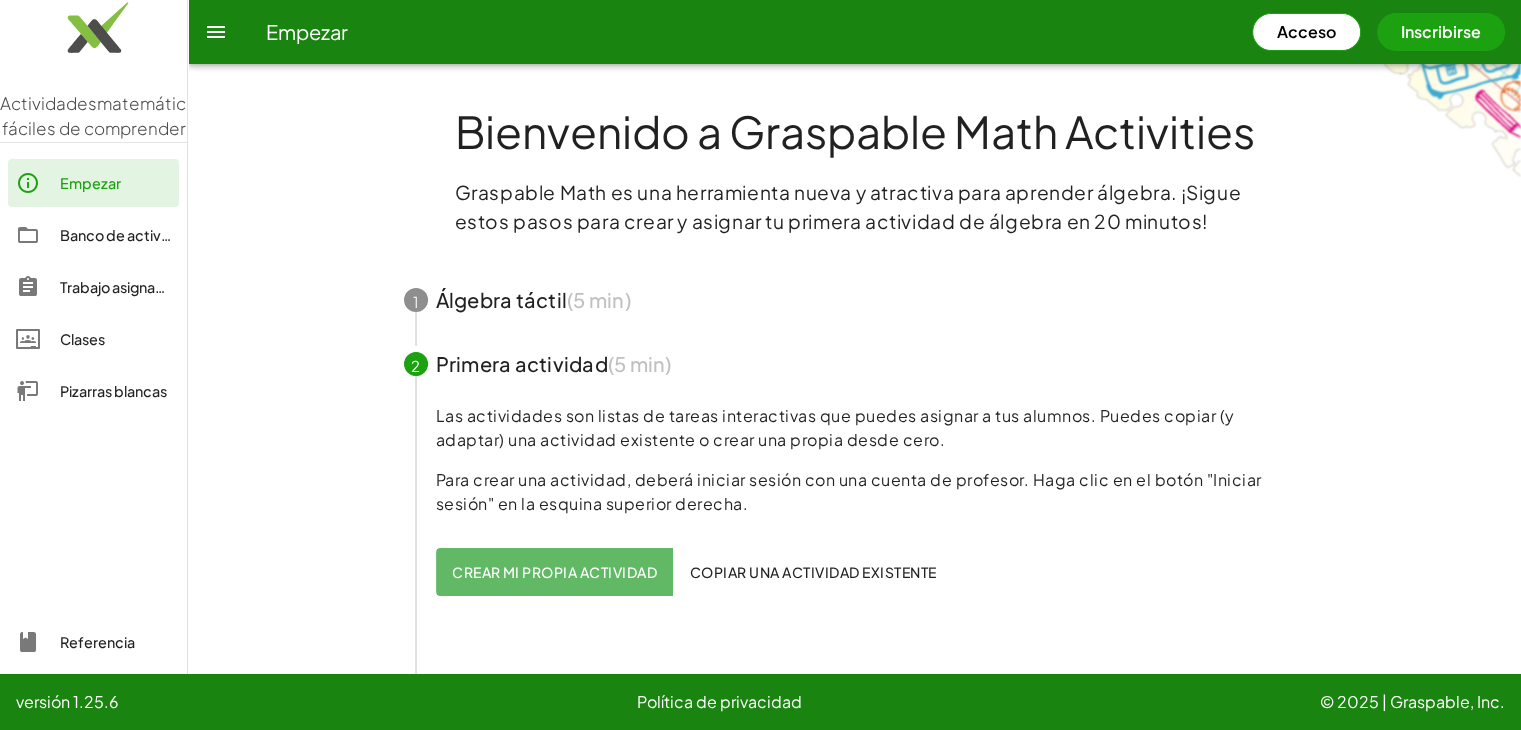click on "Crear mi propia actividad" at bounding box center [554, 572] 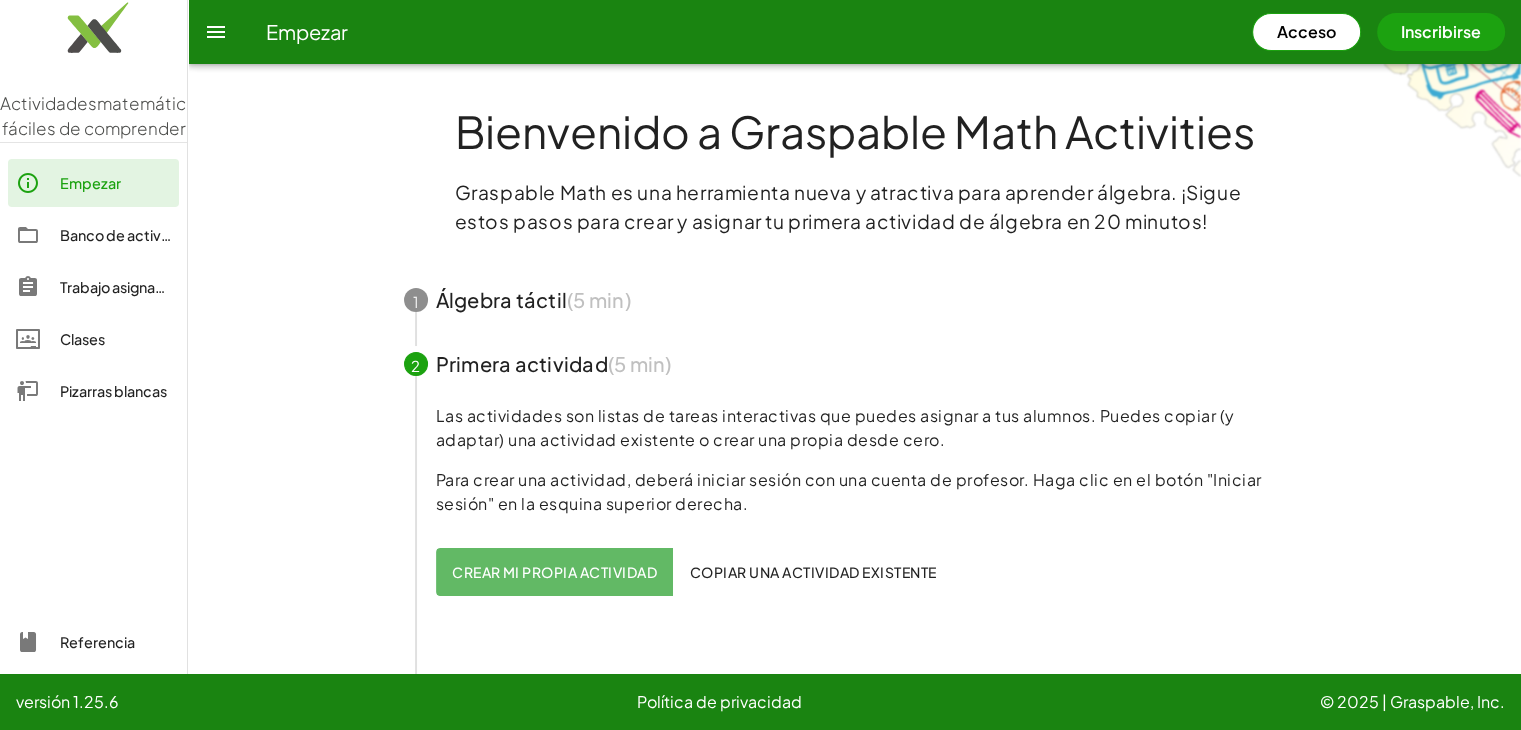 click on "Banco de actividades" at bounding box center [134, 235] 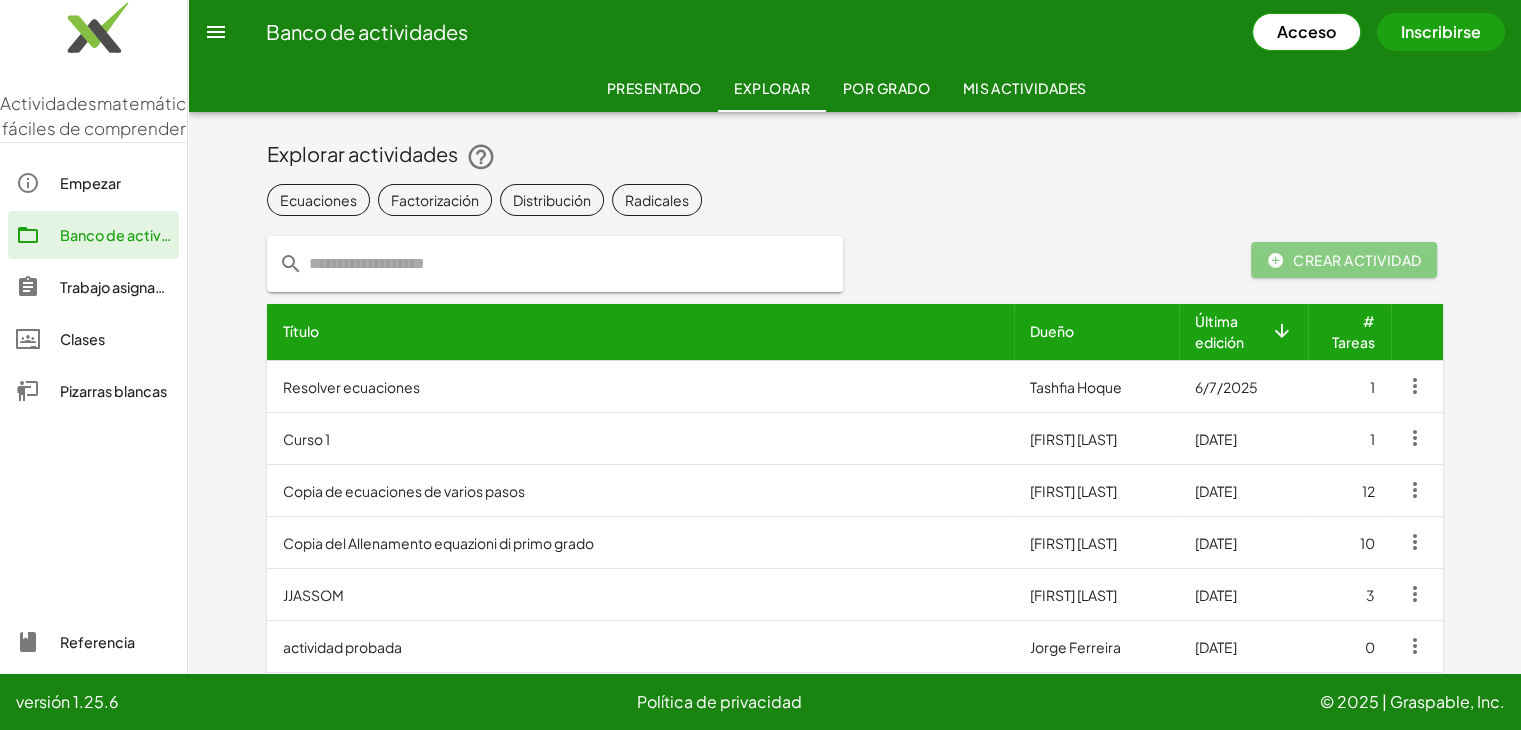 click on "Resolver ecuaciones" at bounding box center (351, 387) 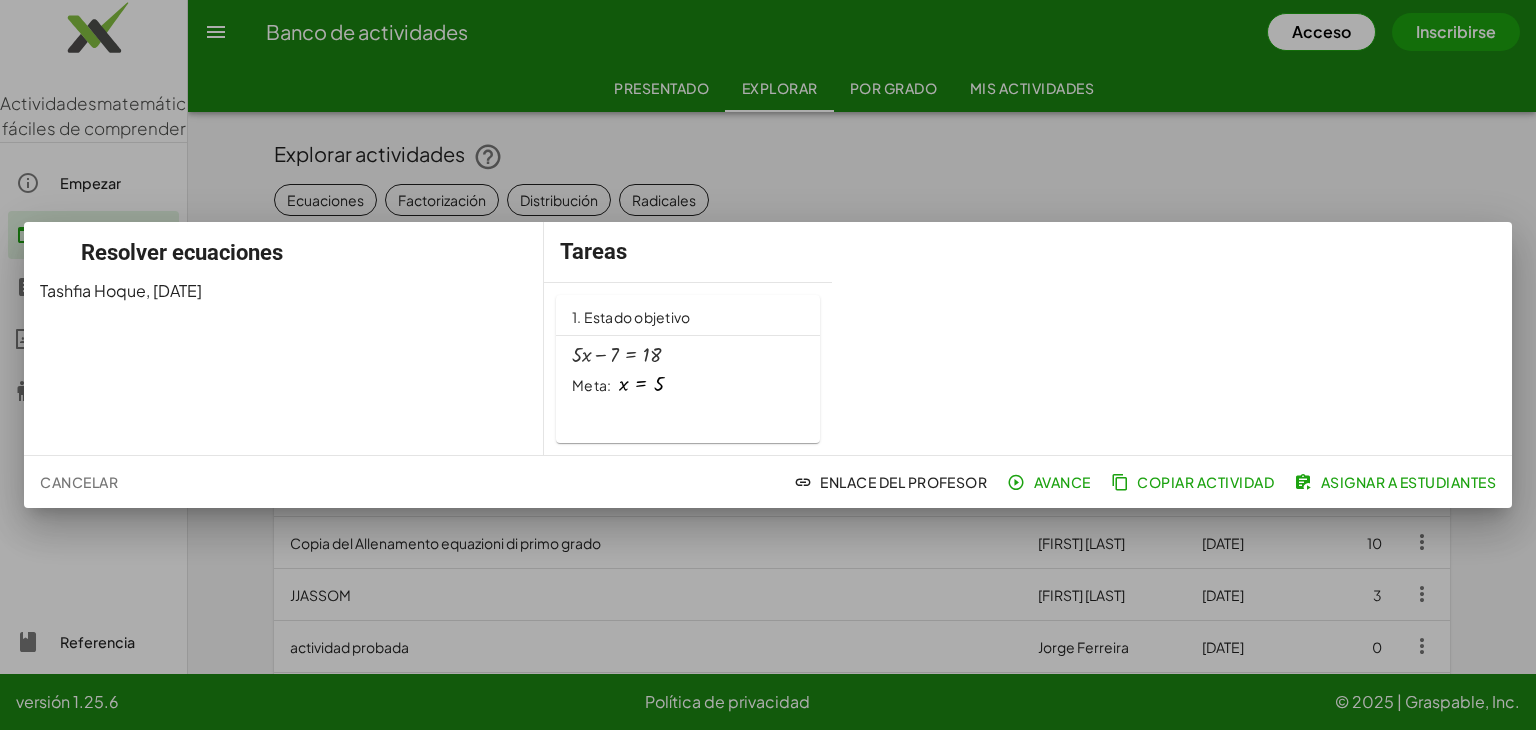 click at bounding box center (641, 384) 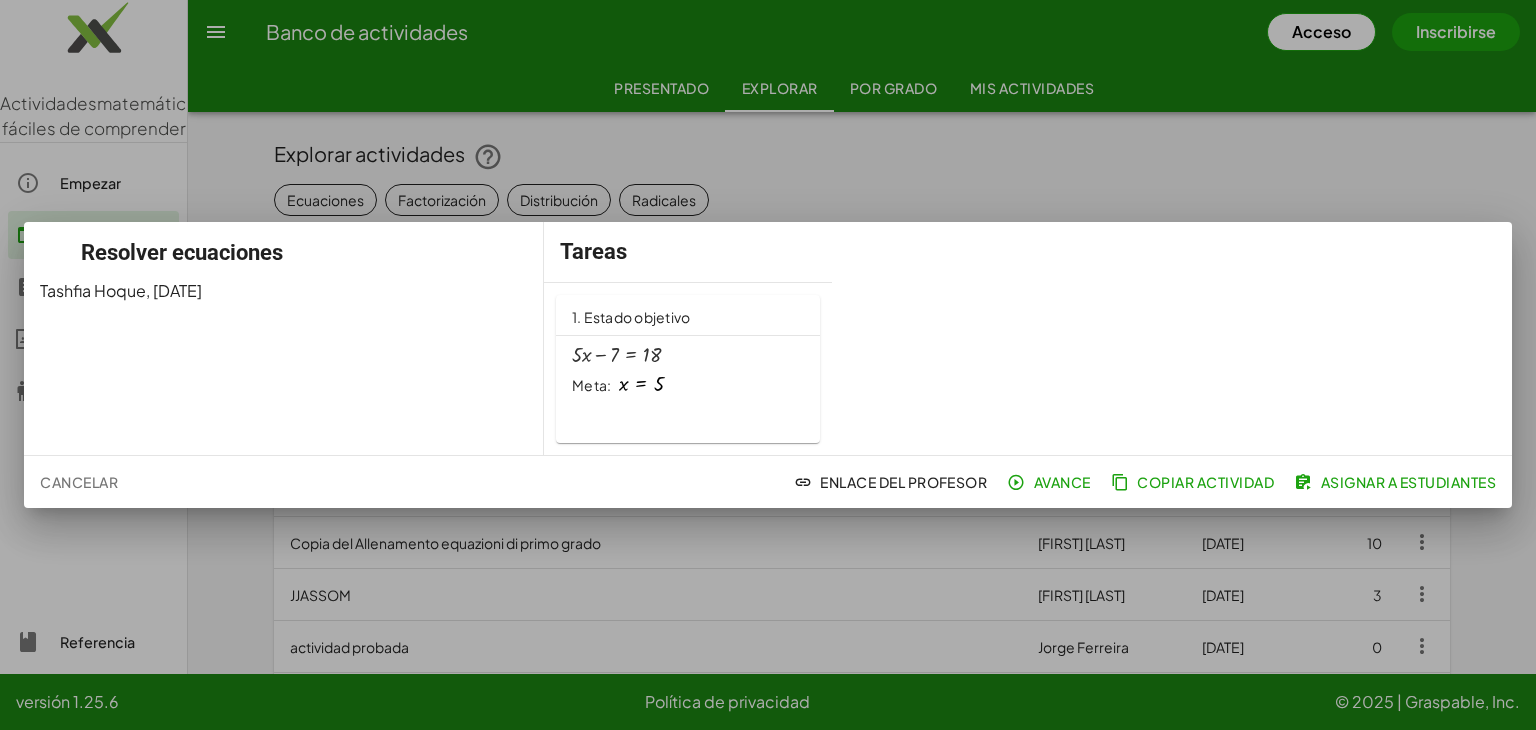 click at bounding box center [768, 365] 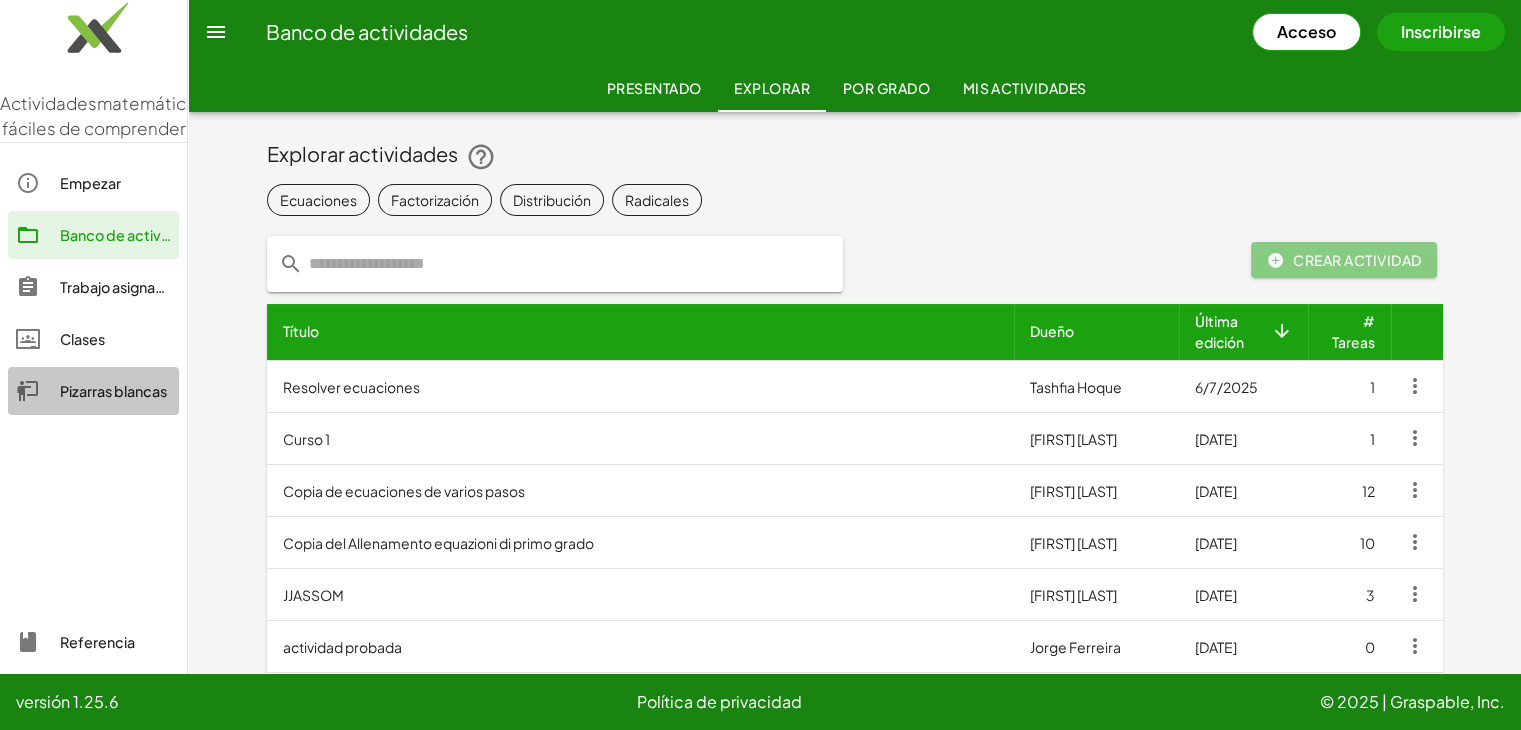 click on "Pizarras blancas" at bounding box center (113, 391) 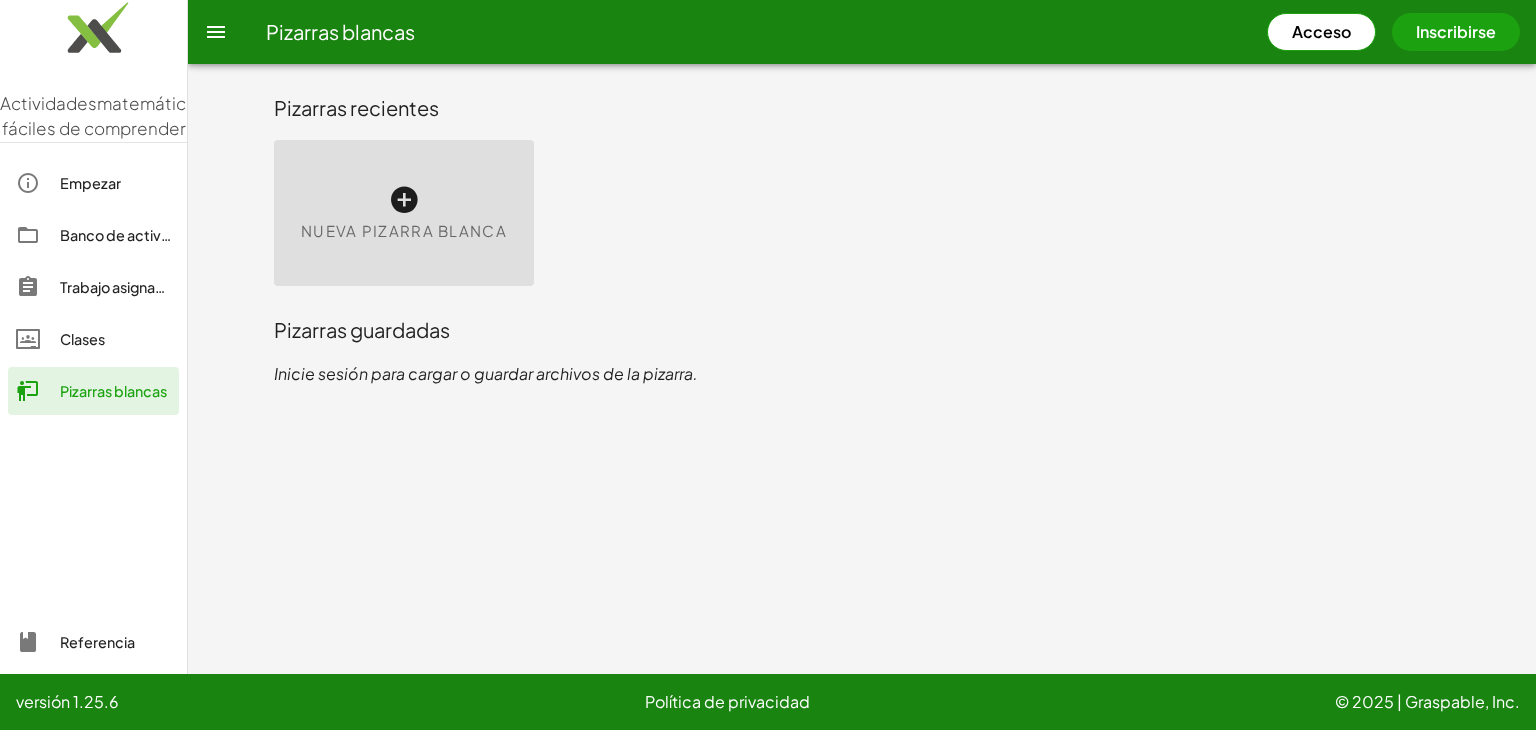 click at bounding box center (404, 200) 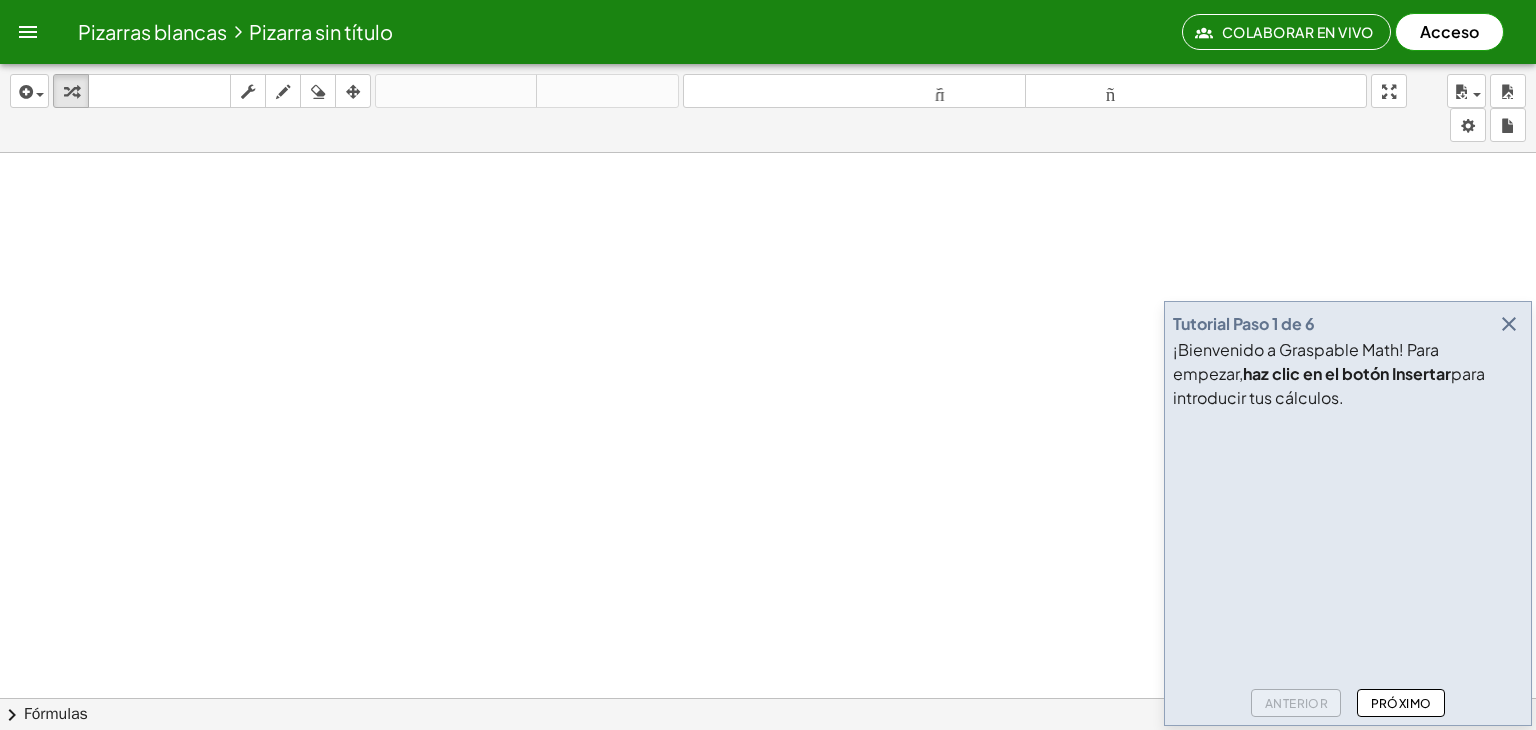 click on "Próximo" at bounding box center (1401, 703) 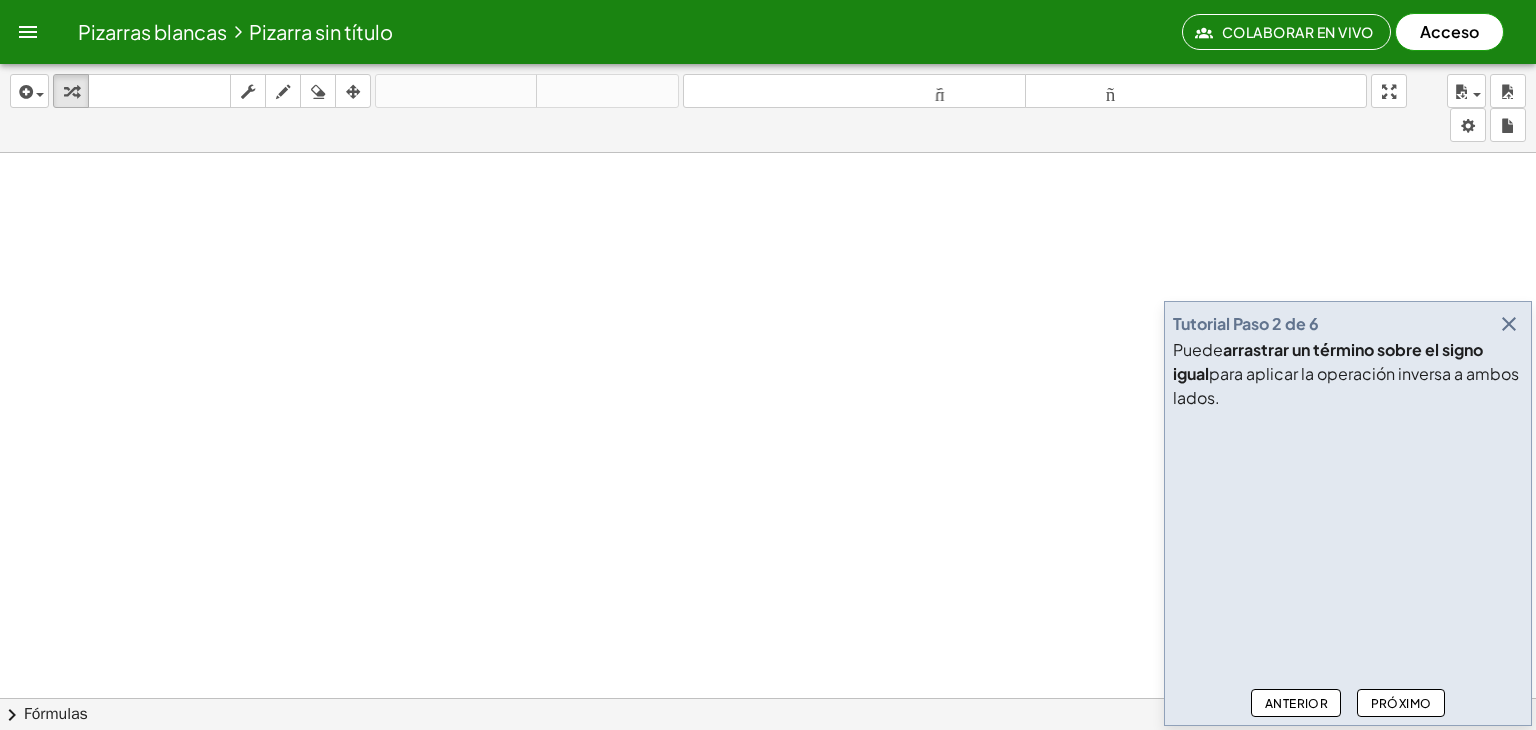 click on "Próximo" at bounding box center (1401, 703) 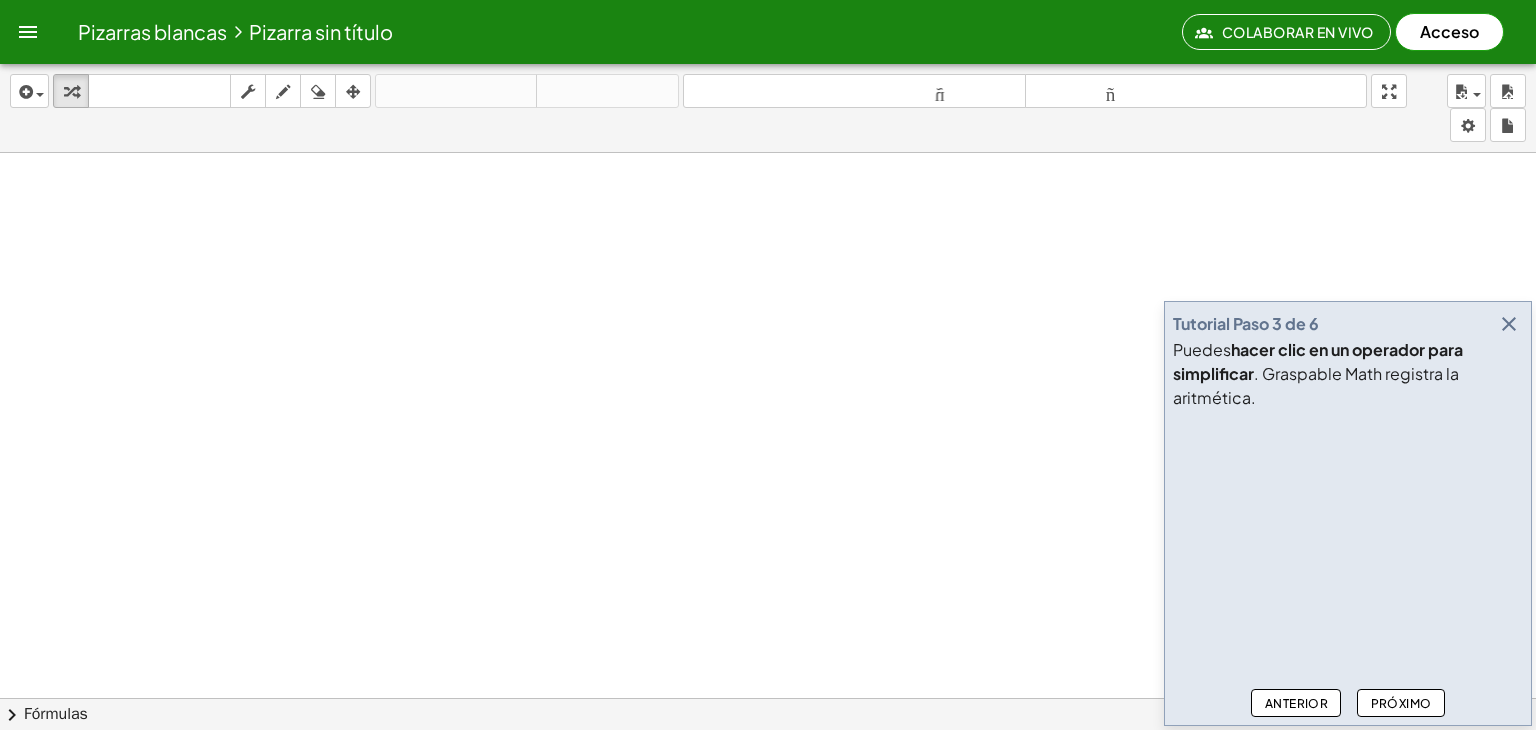 click on "Próximo" at bounding box center [1401, 703] 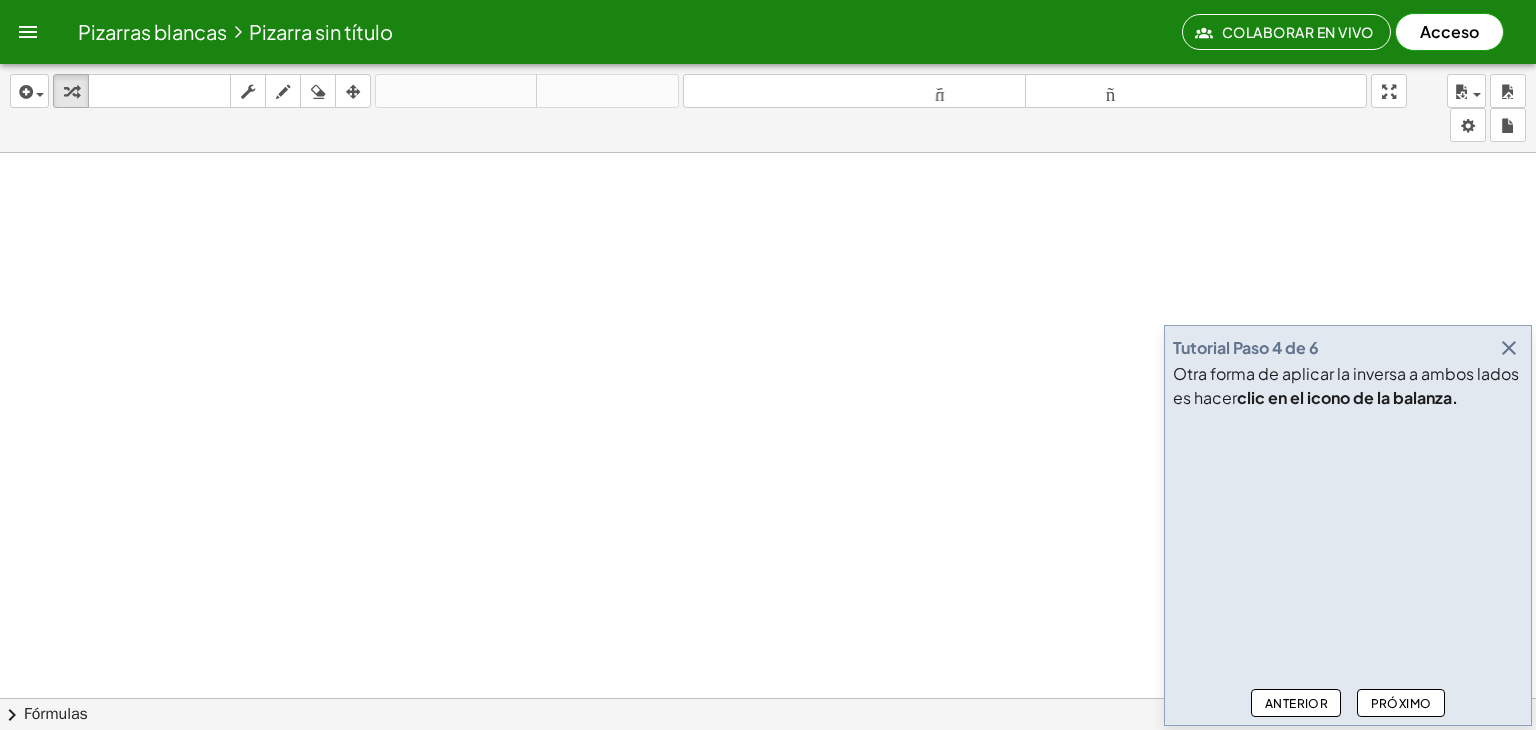 click on "Próximo" at bounding box center [1401, 703] 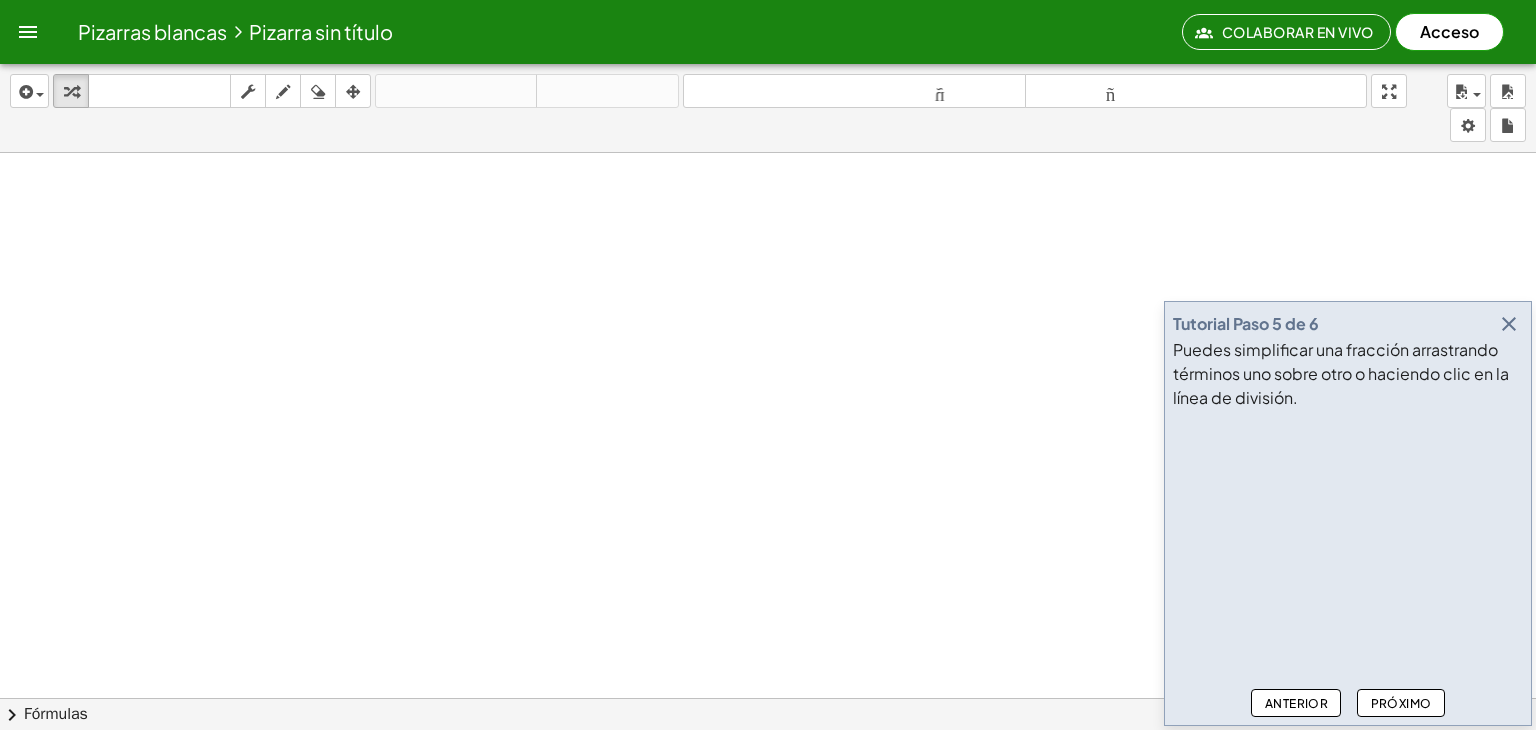 click on "Tutorial Paso 5 de 6 Puedes simplificar una fracción arrastrando términos uno sobre otro o haciendo clic en la línea de división. Anterior Próximo" 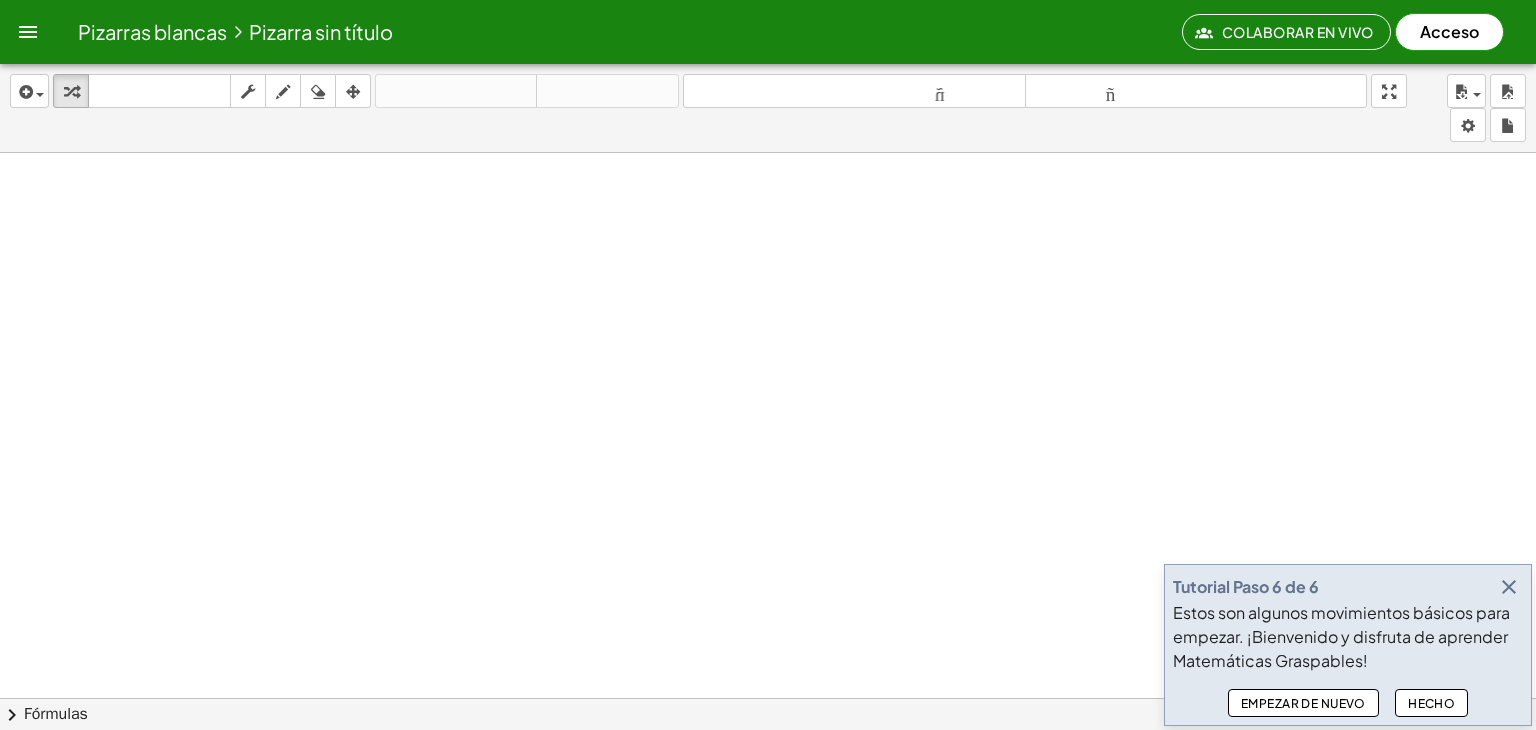 click on "Hecho" at bounding box center (1431, 703) 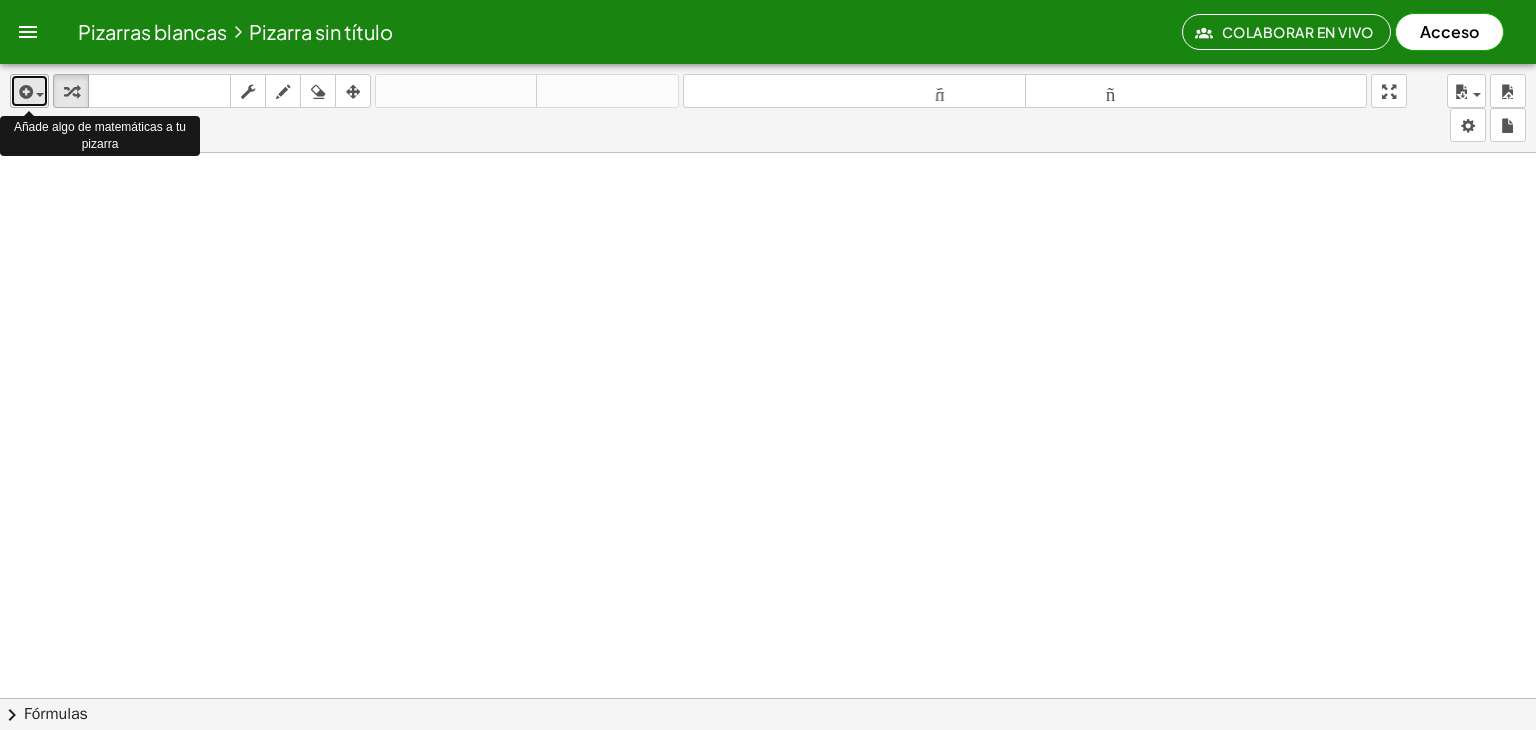 click at bounding box center (24, 92) 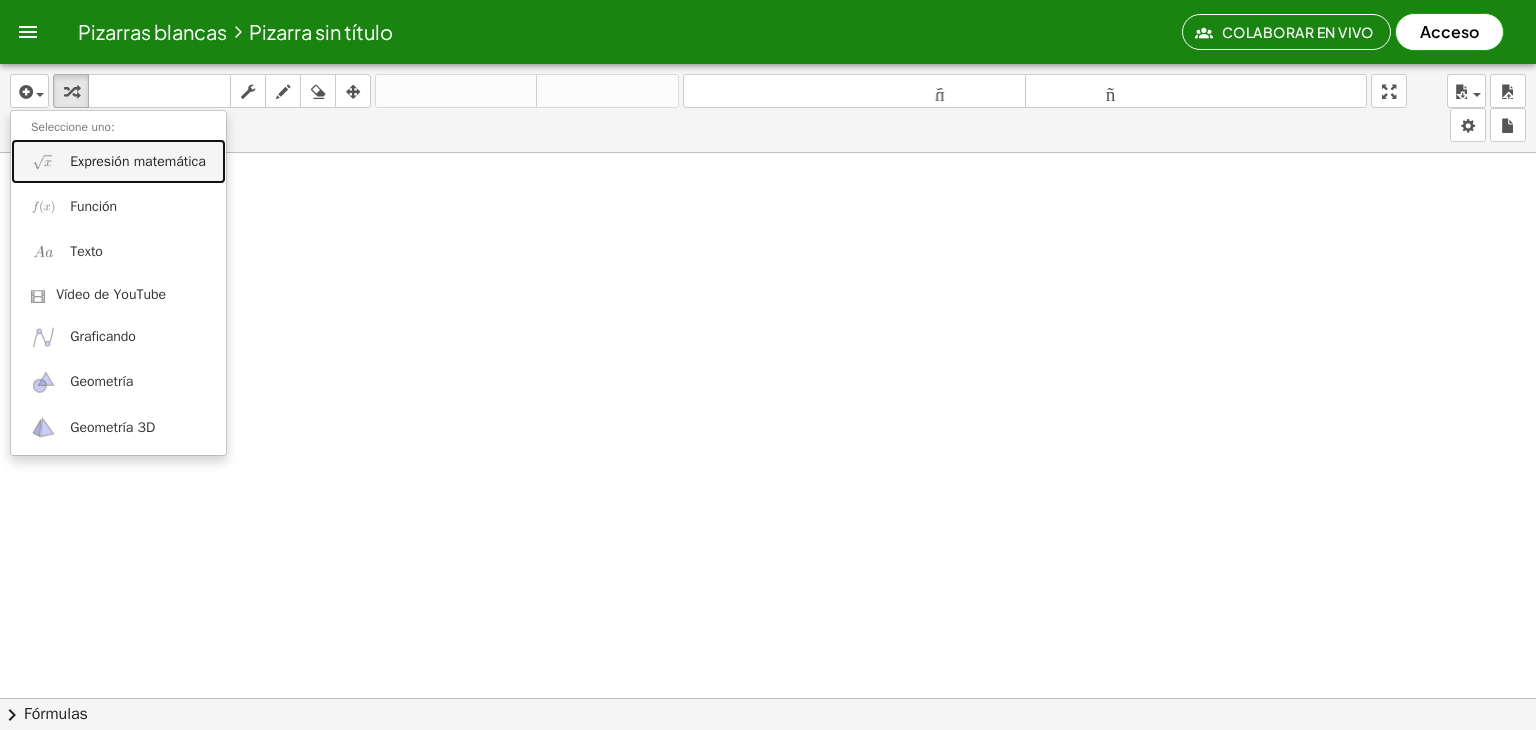 click on "Expresión matemática" at bounding box center (138, 161) 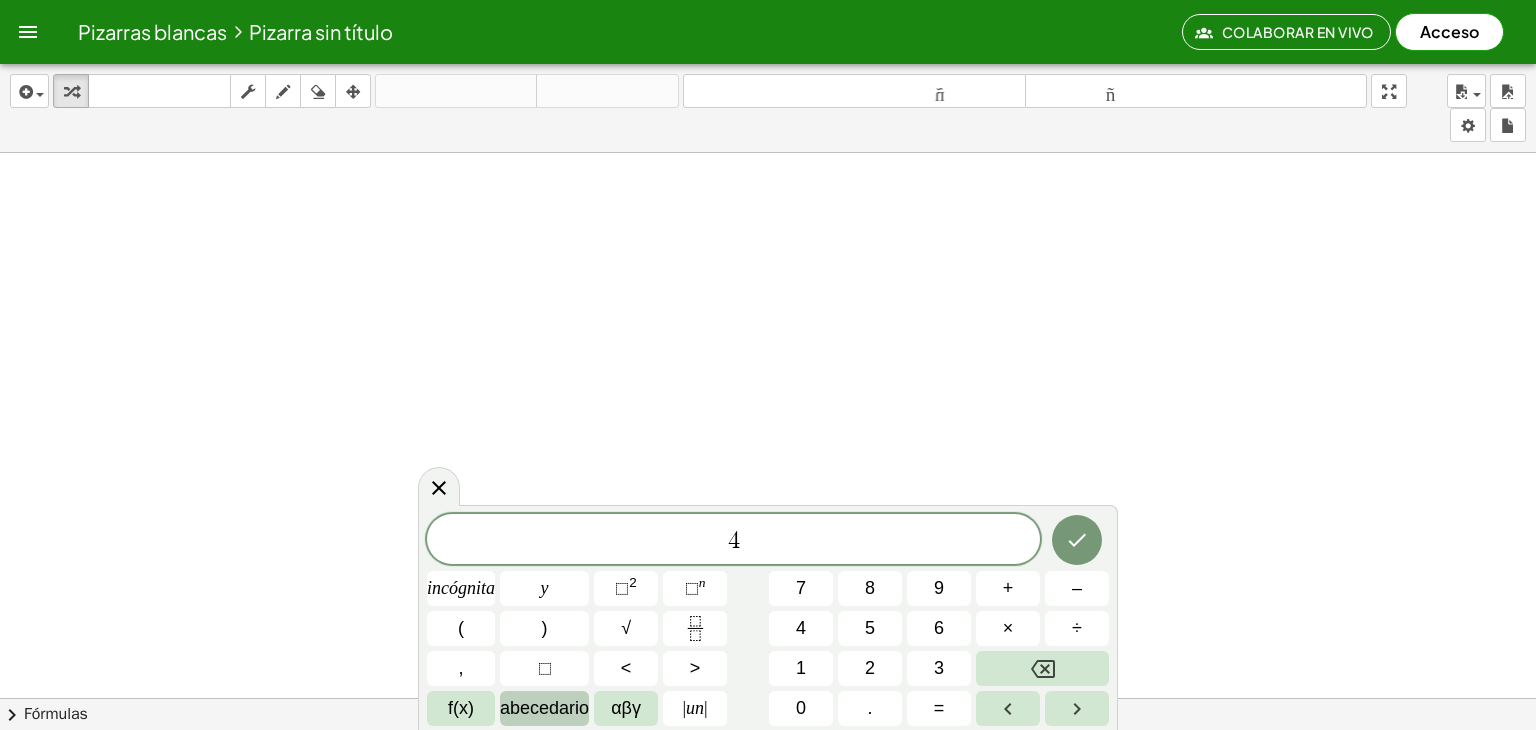 click on "abecedario" at bounding box center [544, 708] 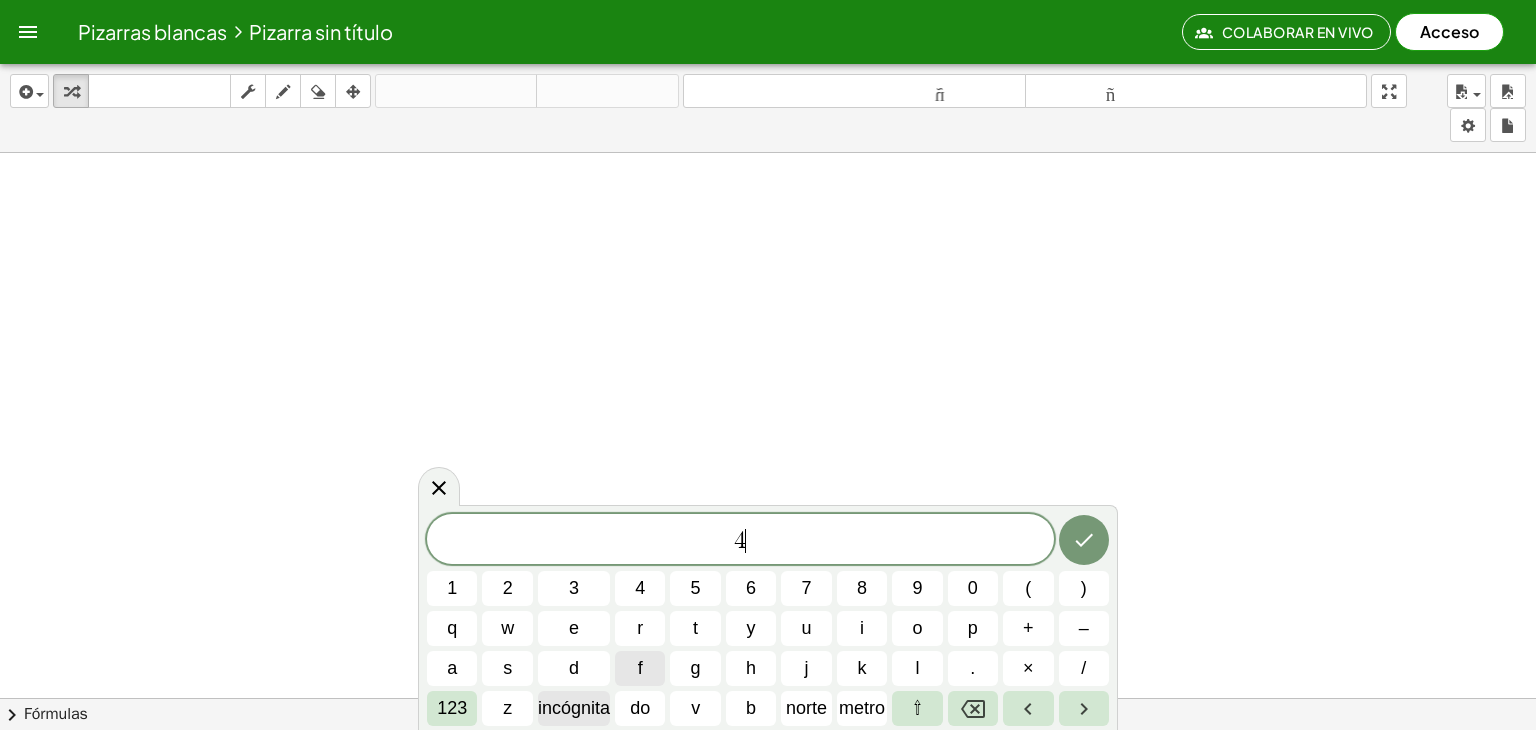 click on "incógnita" at bounding box center [574, 708] 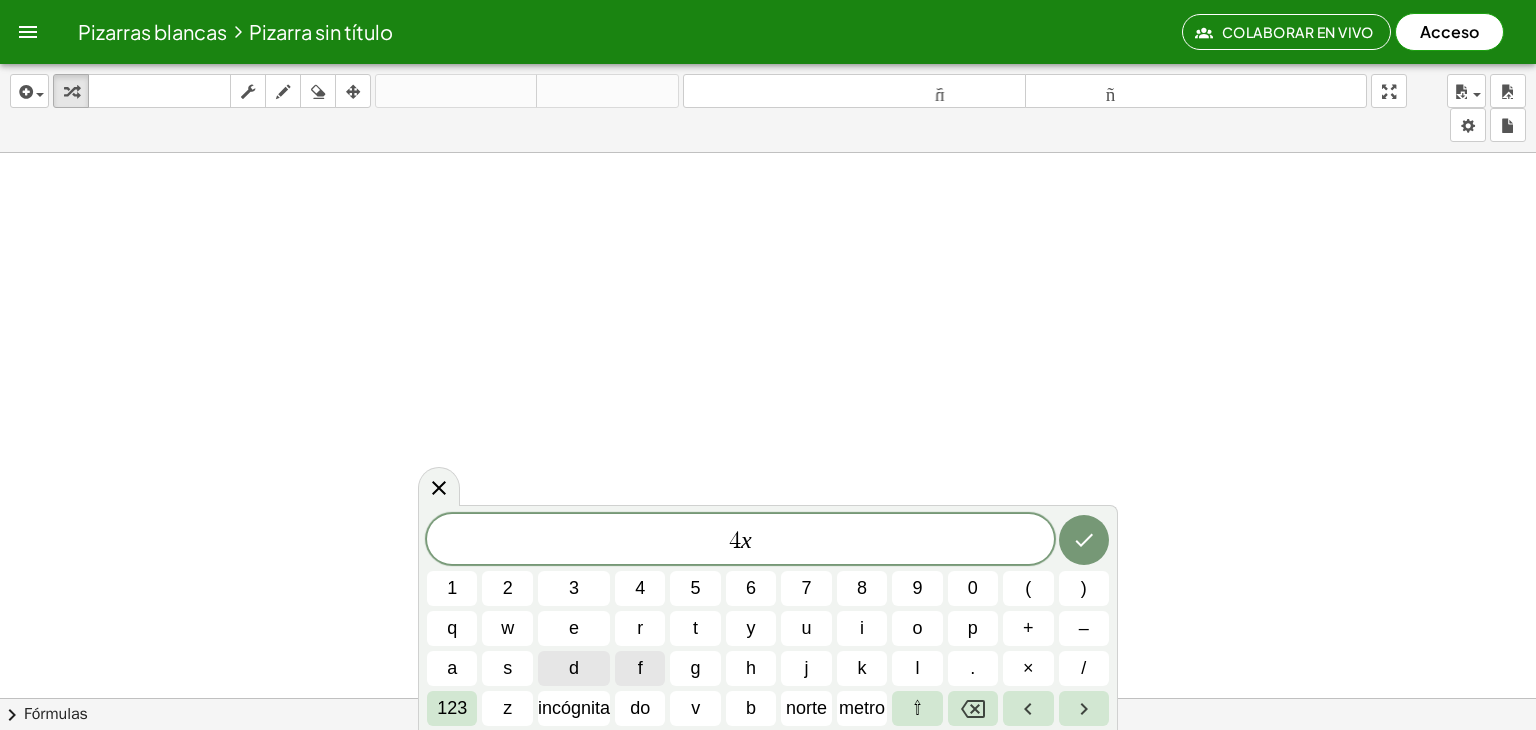 click on "123" at bounding box center [452, 708] 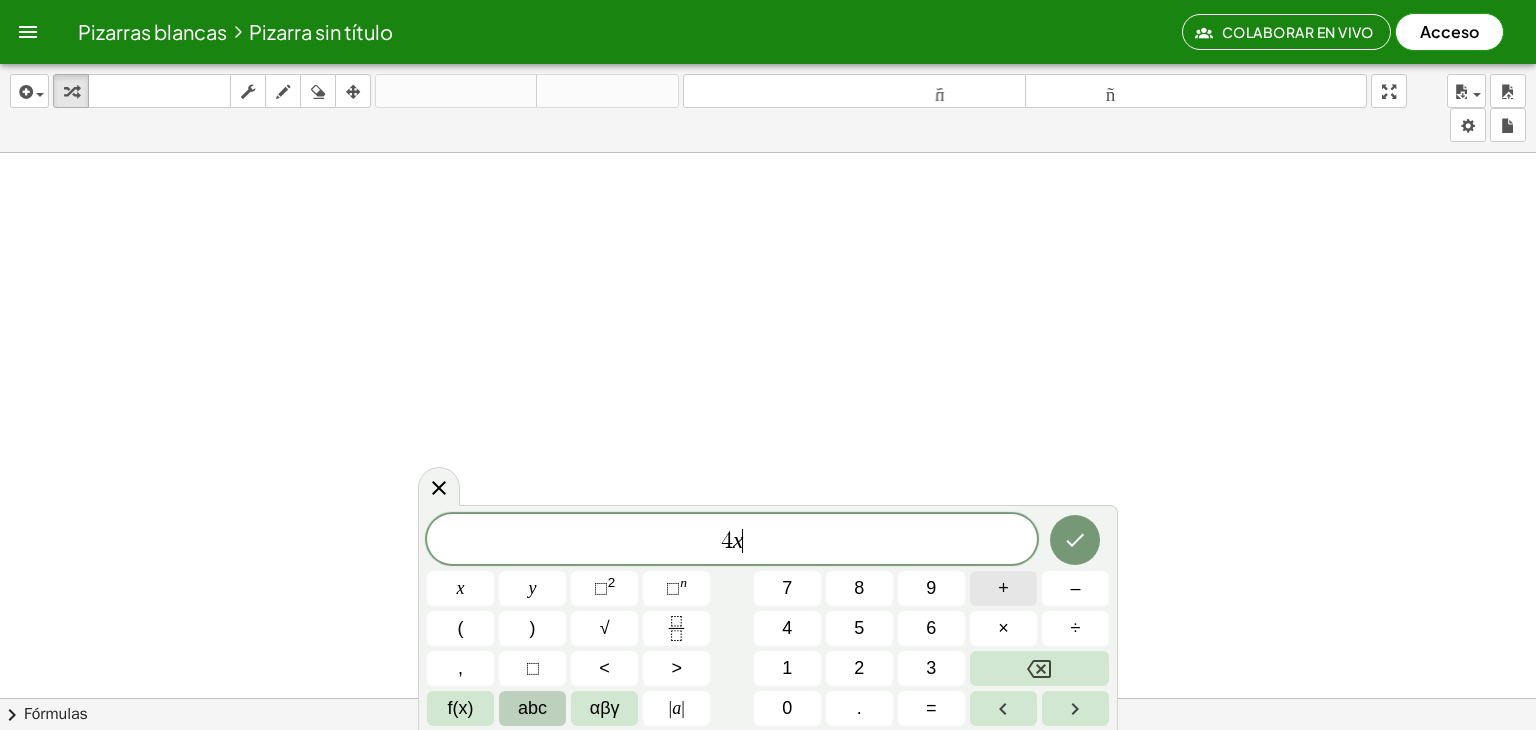 click on "+" at bounding box center (1003, 588) 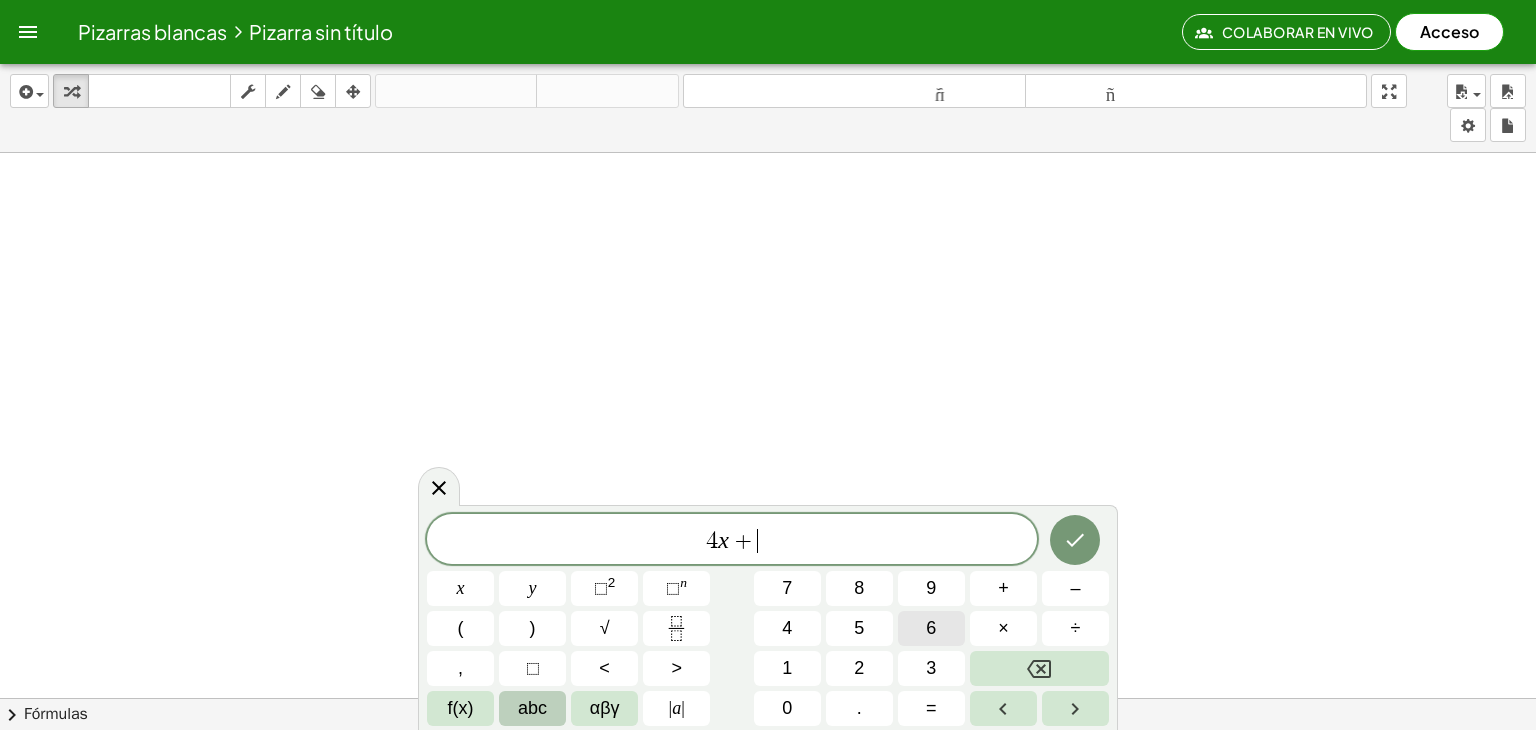 click on "6" at bounding box center [931, 628] 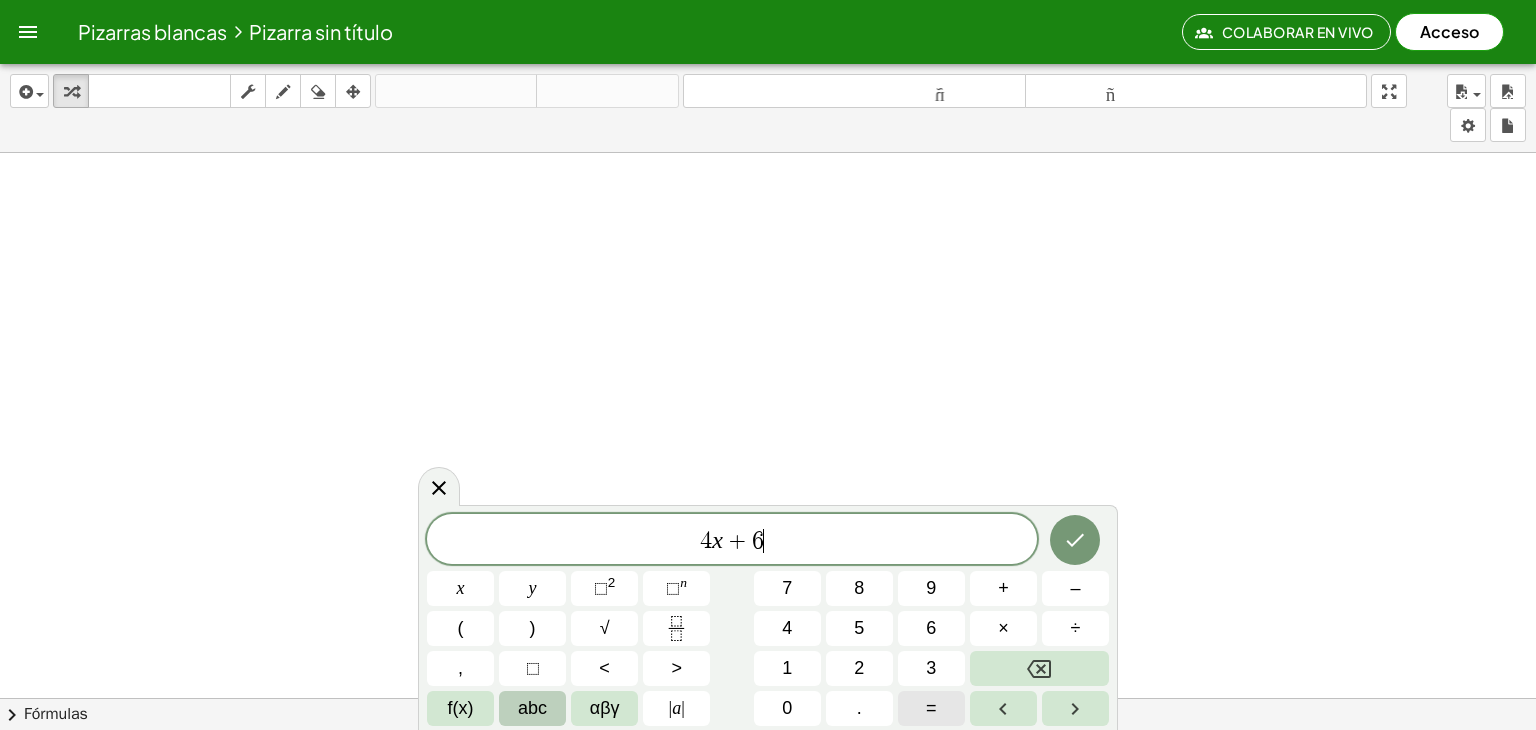 click on "=" at bounding box center (931, 708) 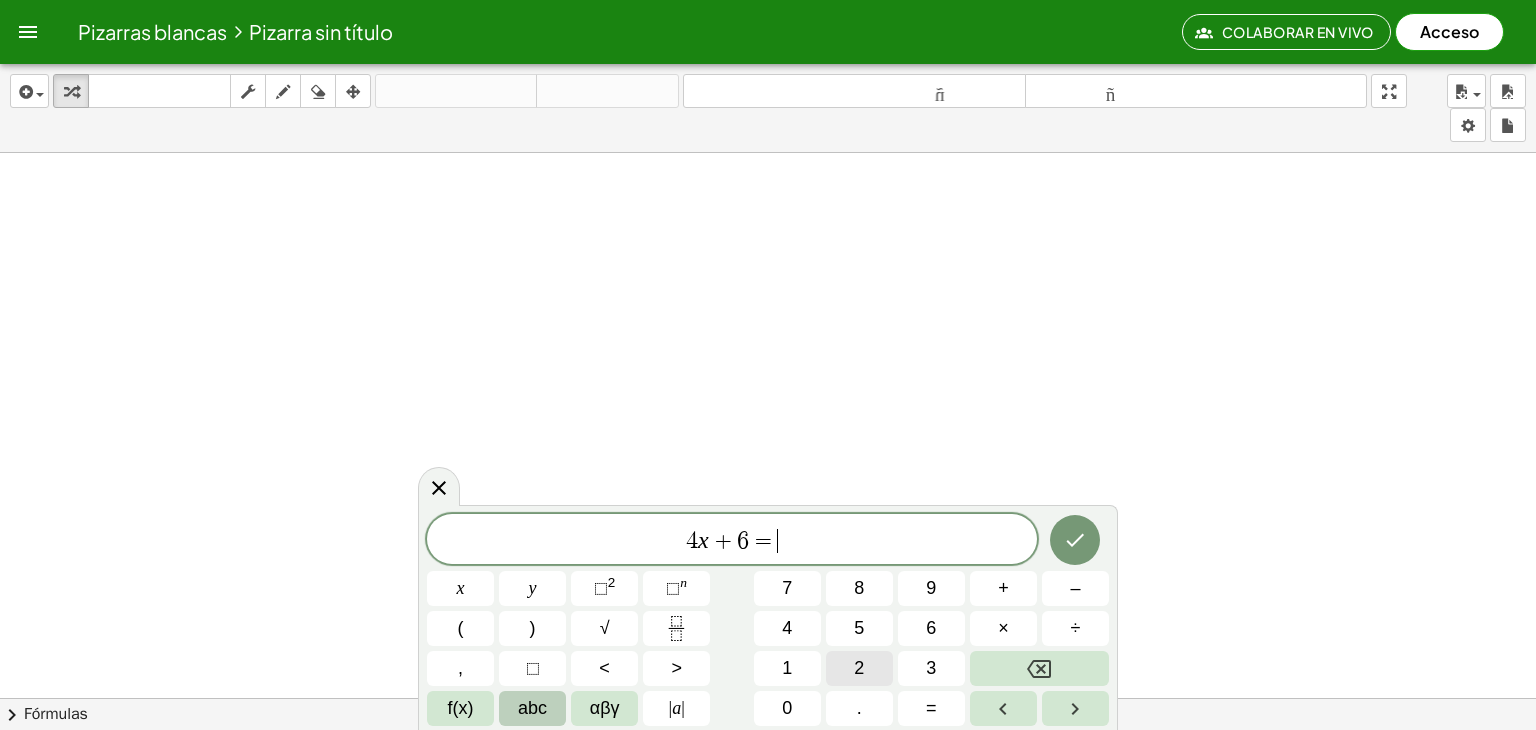 click on "2" at bounding box center [859, 668] 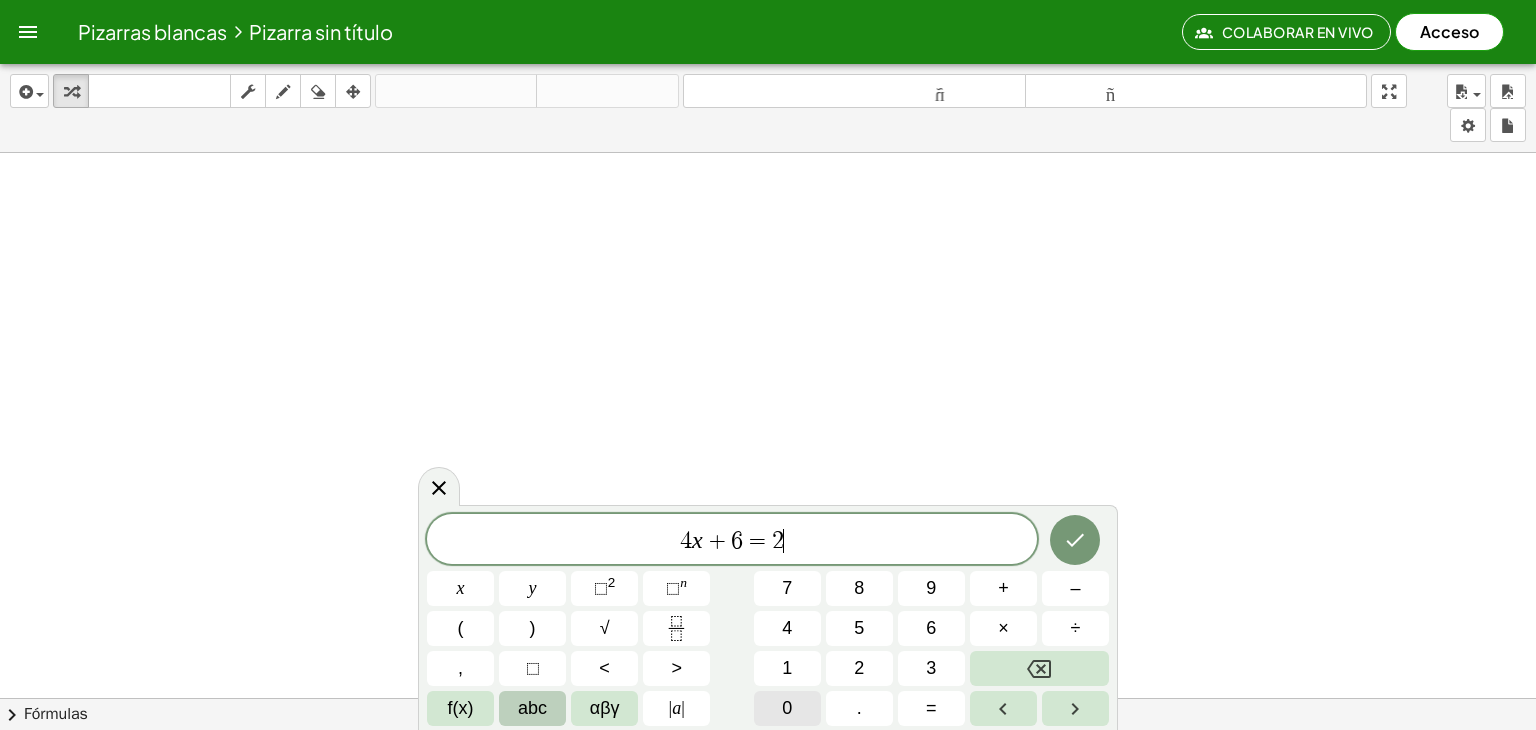 click on "0" at bounding box center [787, 708] 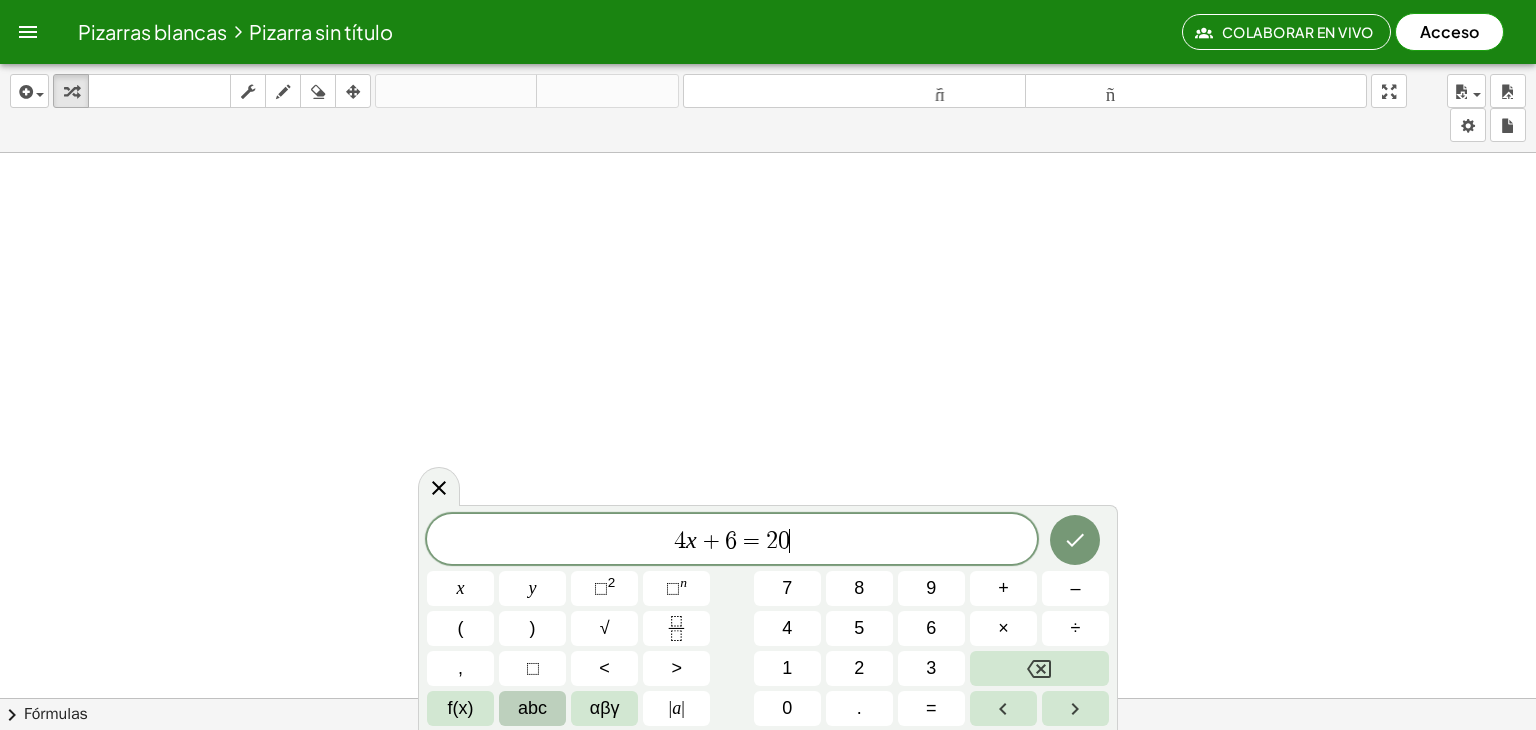 click 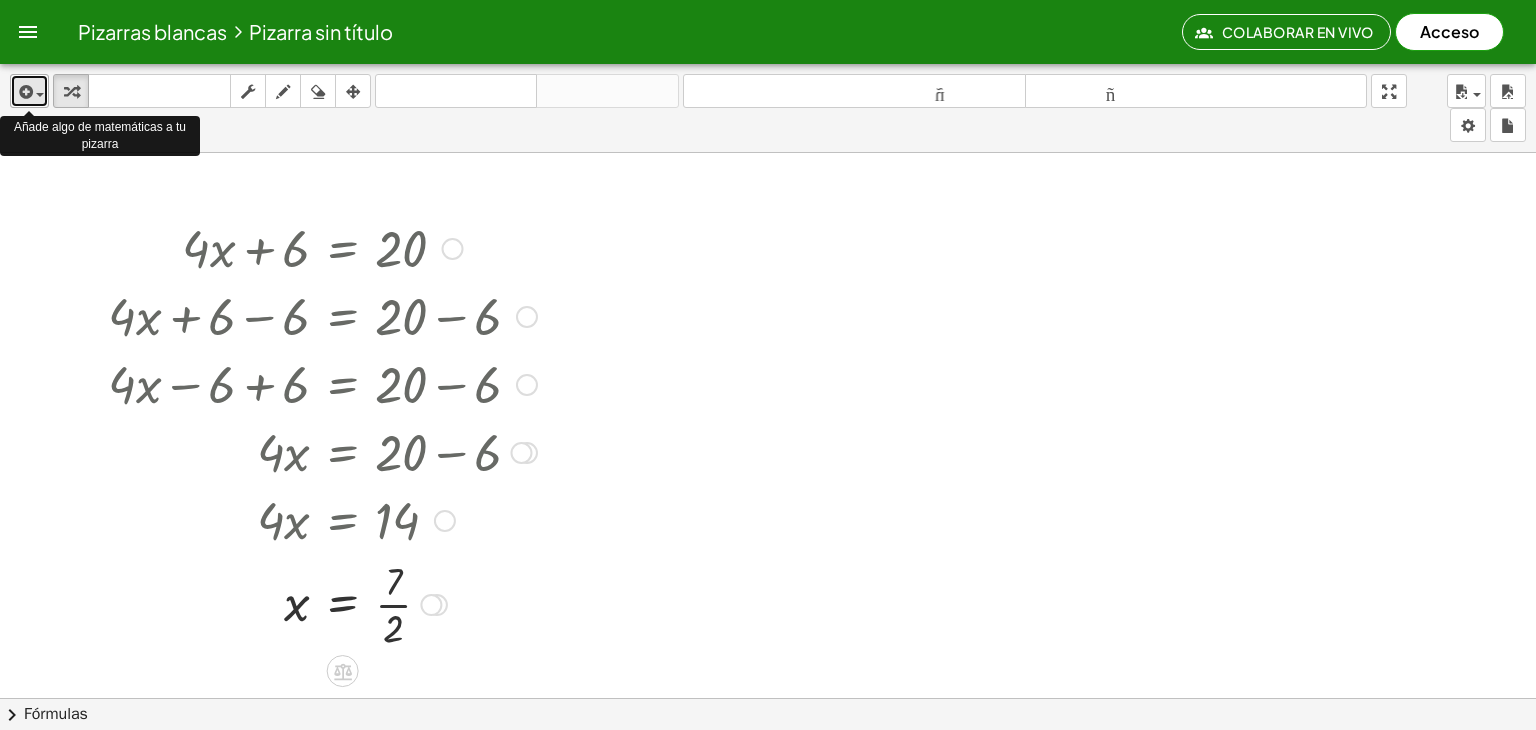 click at bounding box center [29, 91] 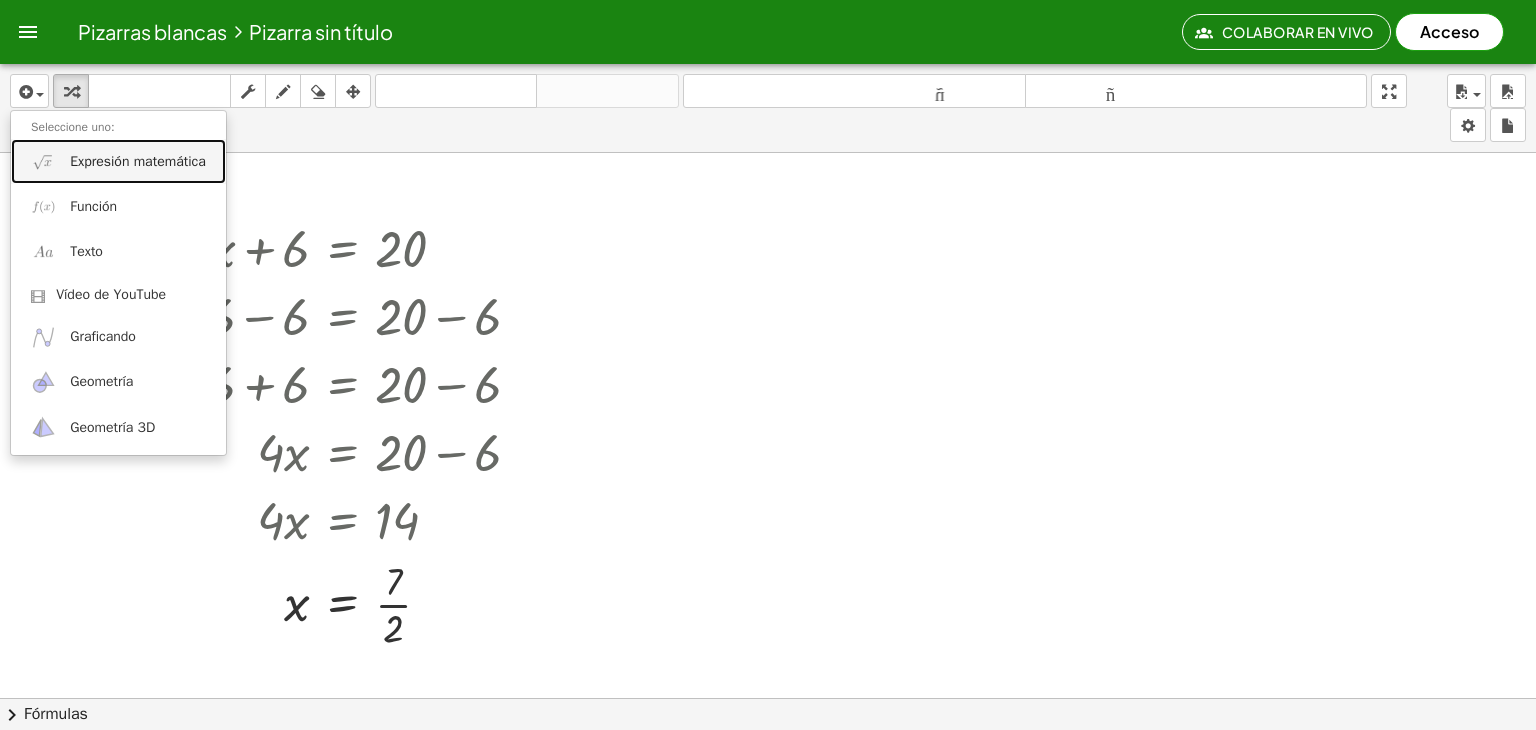 click on "Expresión matemática" at bounding box center (138, 161) 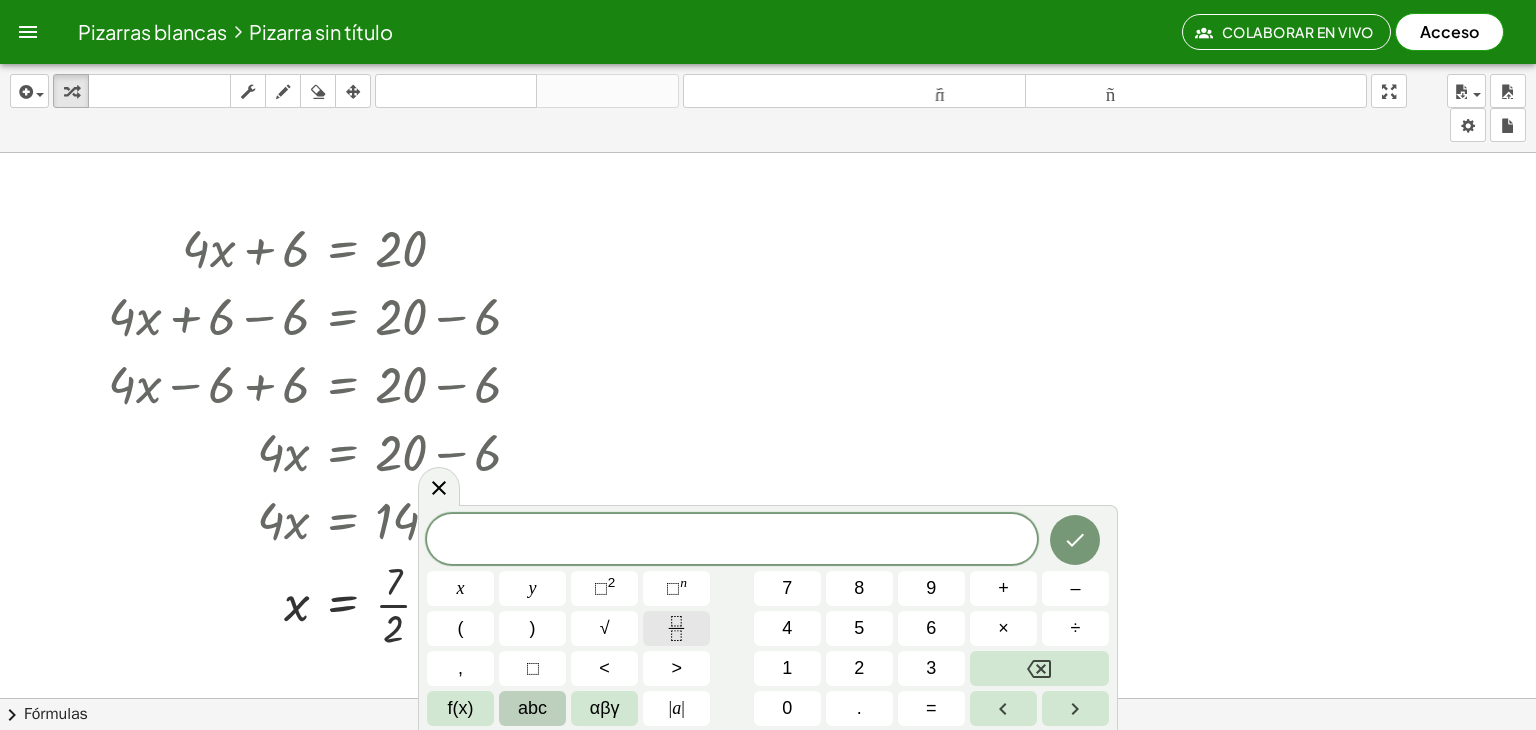 click 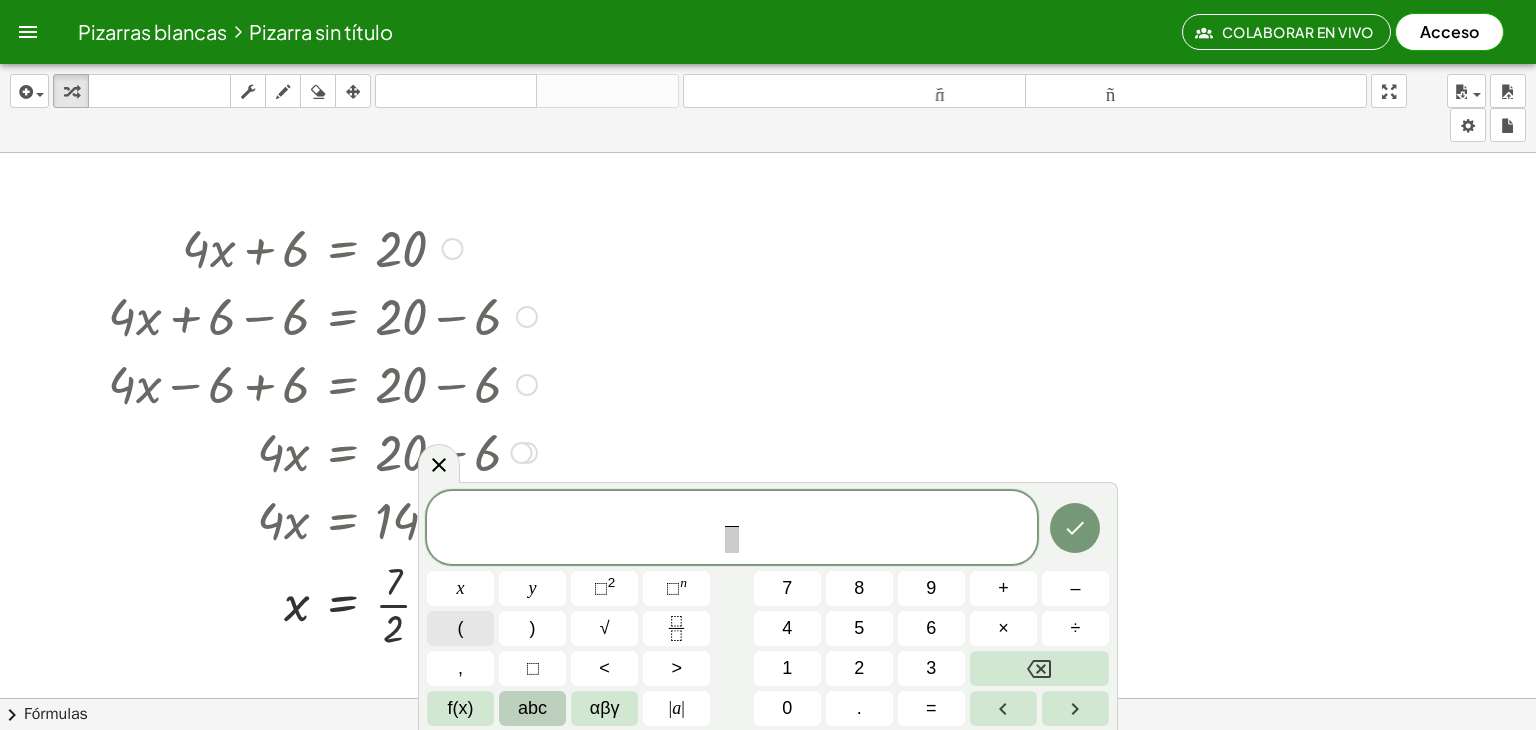 click on "(" at bounding box center (461, 628) 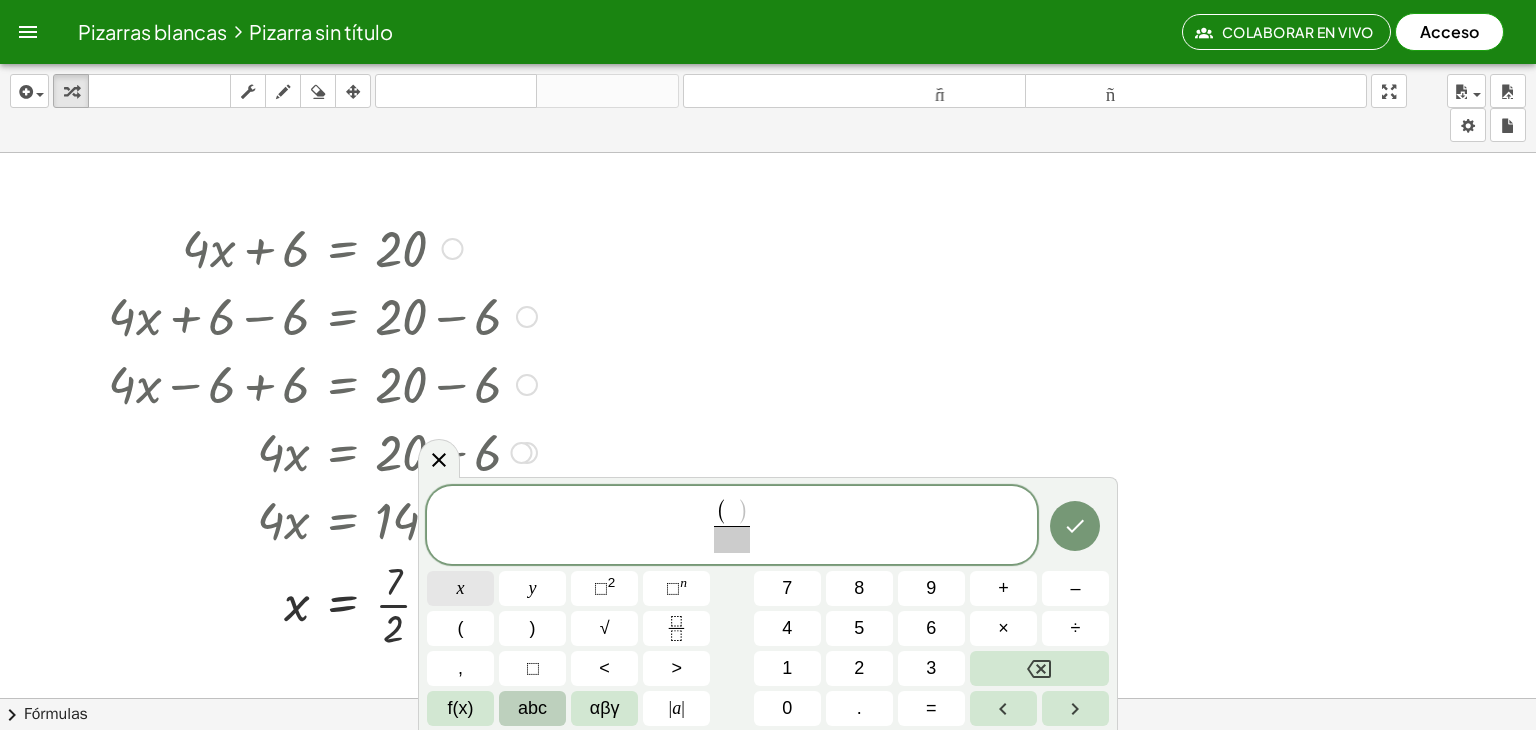 click on "x" at bounding box center [461, 588] 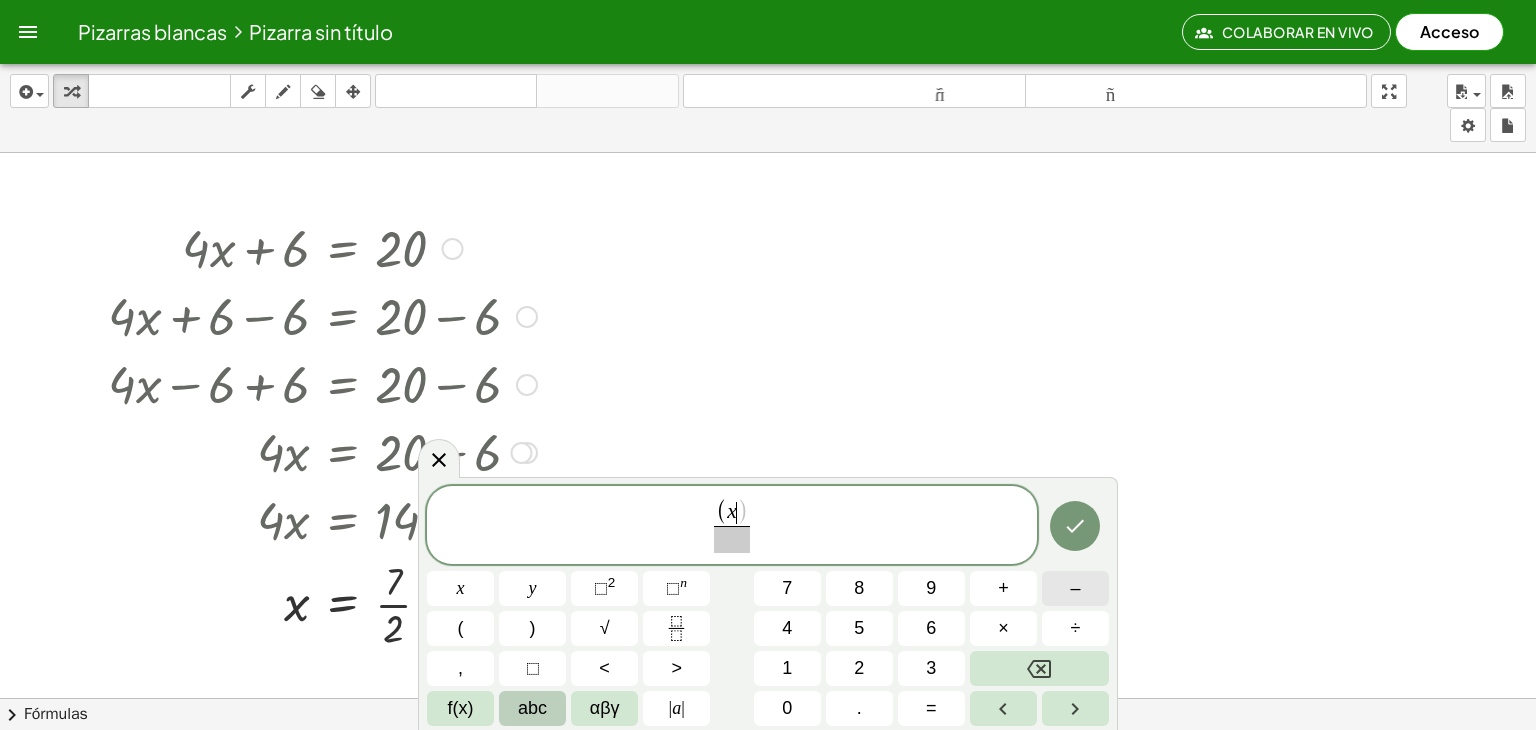 click on "–" at bounding box center [1075, 588] 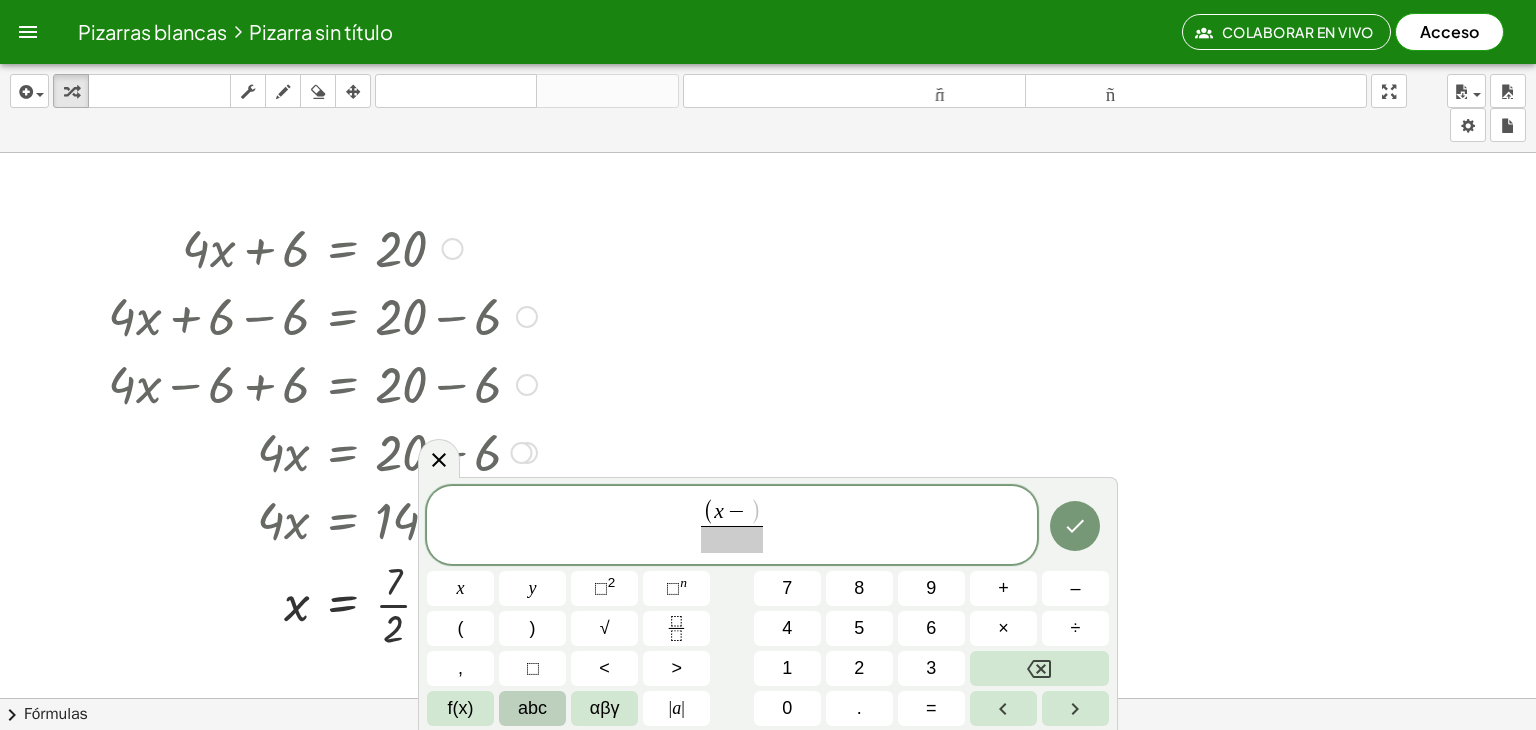 click on "( x − ​ ) ​ x y ⬚ 2 ⬚ n 7 8 9 + – ( ) √ 4 5 6 × ÷ , ⬚ < > 1 2 3 f(x) abc αβγ | a | 0 . =" at bounding box center (768, 606) 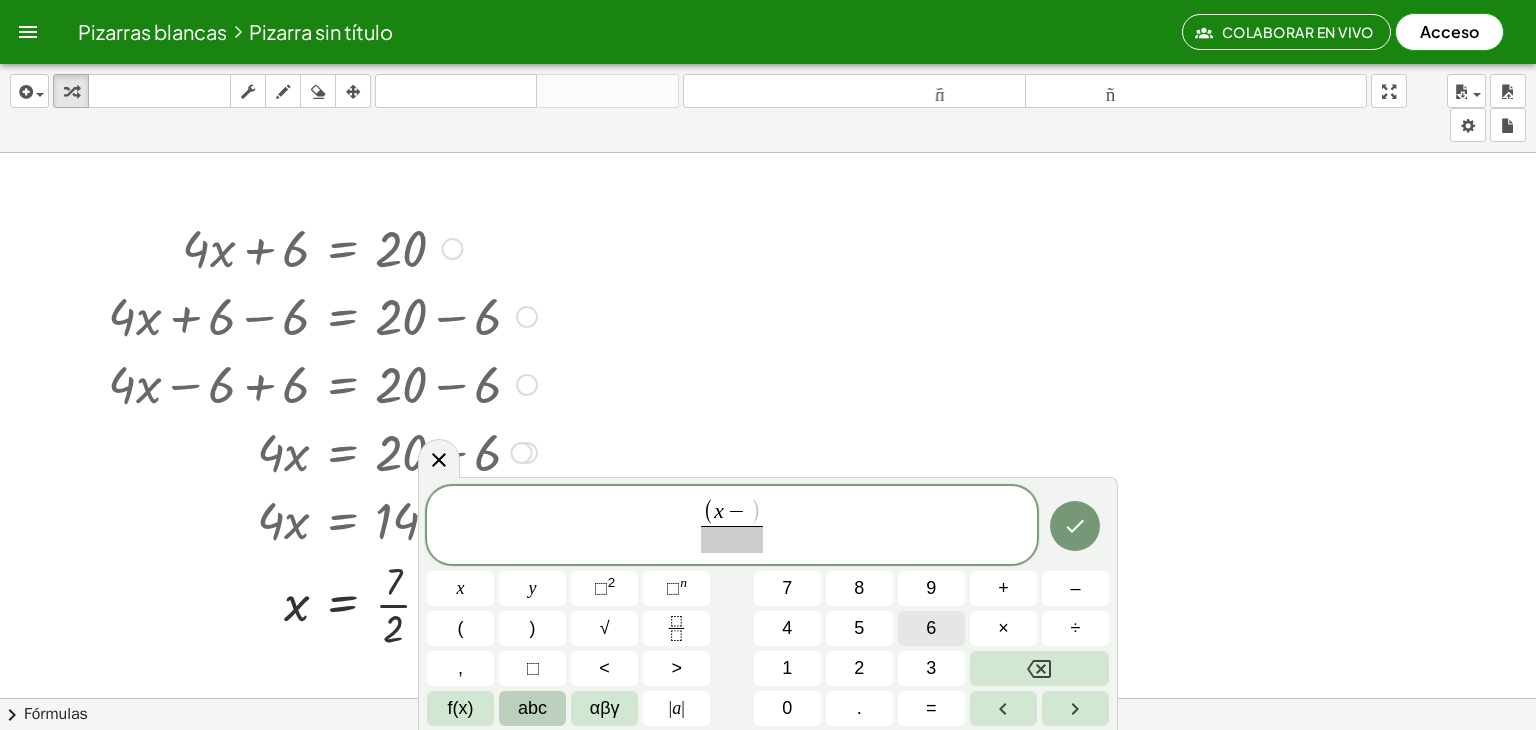 click on "6" at bounding box center [931, 628] 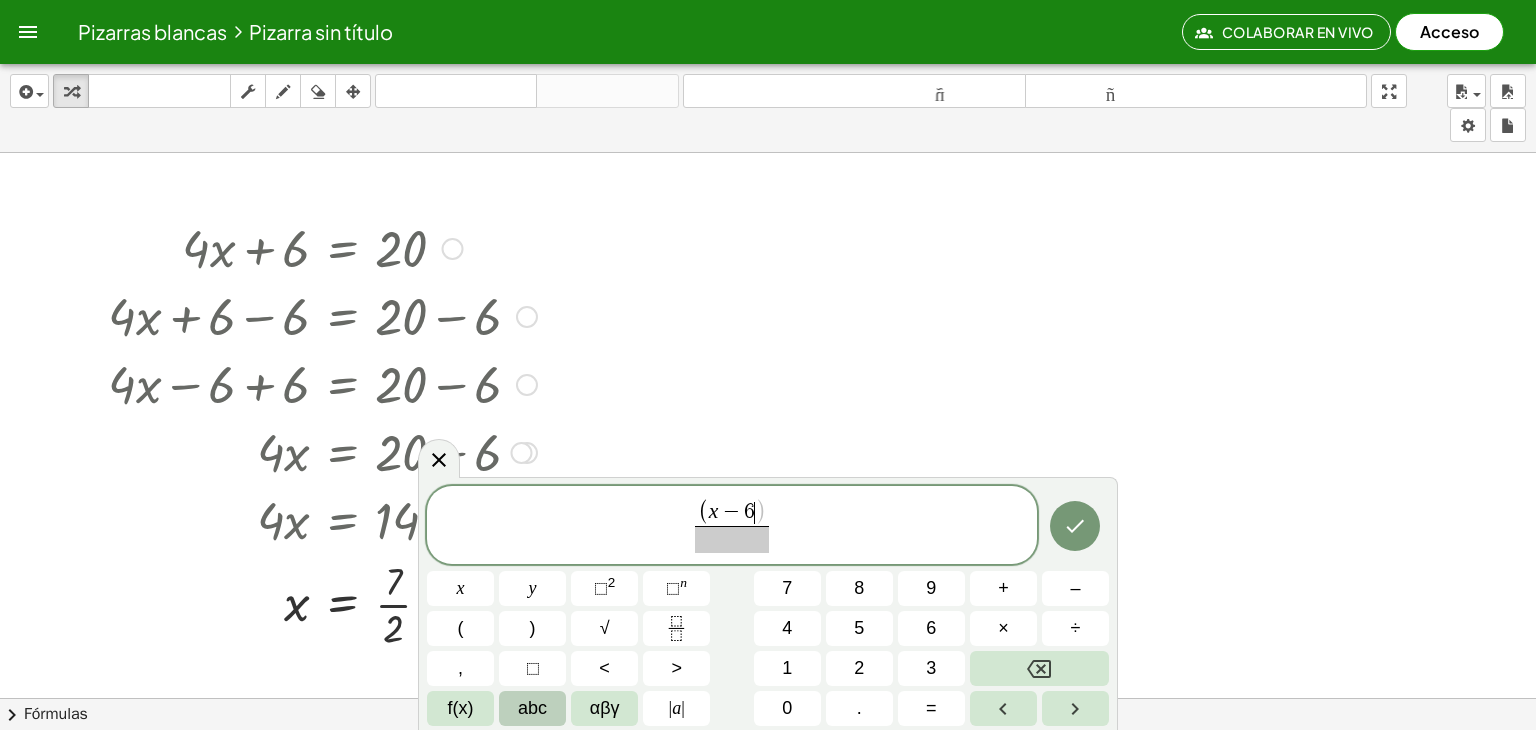 click on "( x − 6 ​ ) ​" at bounding box center [732, 526] 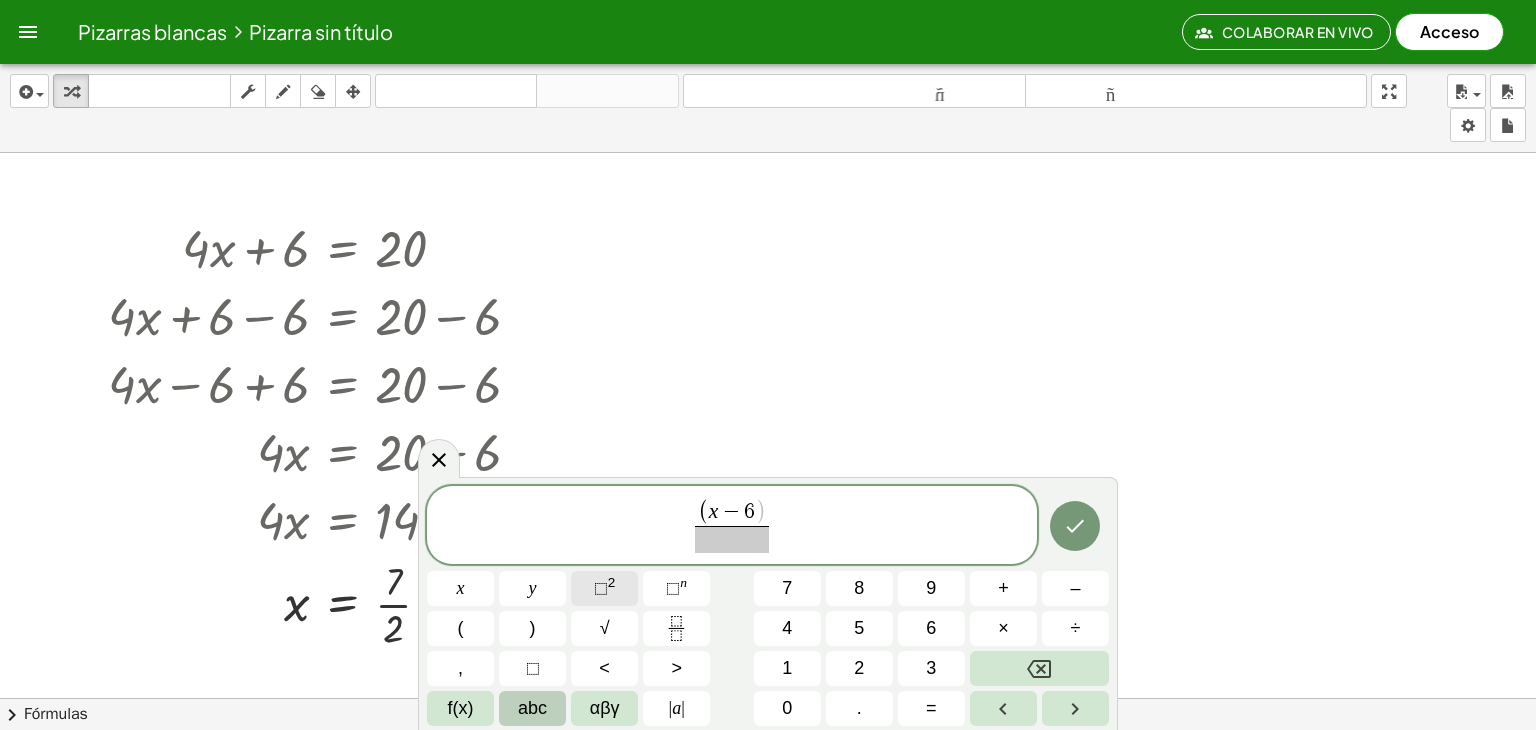 click on "⬚" at bounding box center (601, 588) 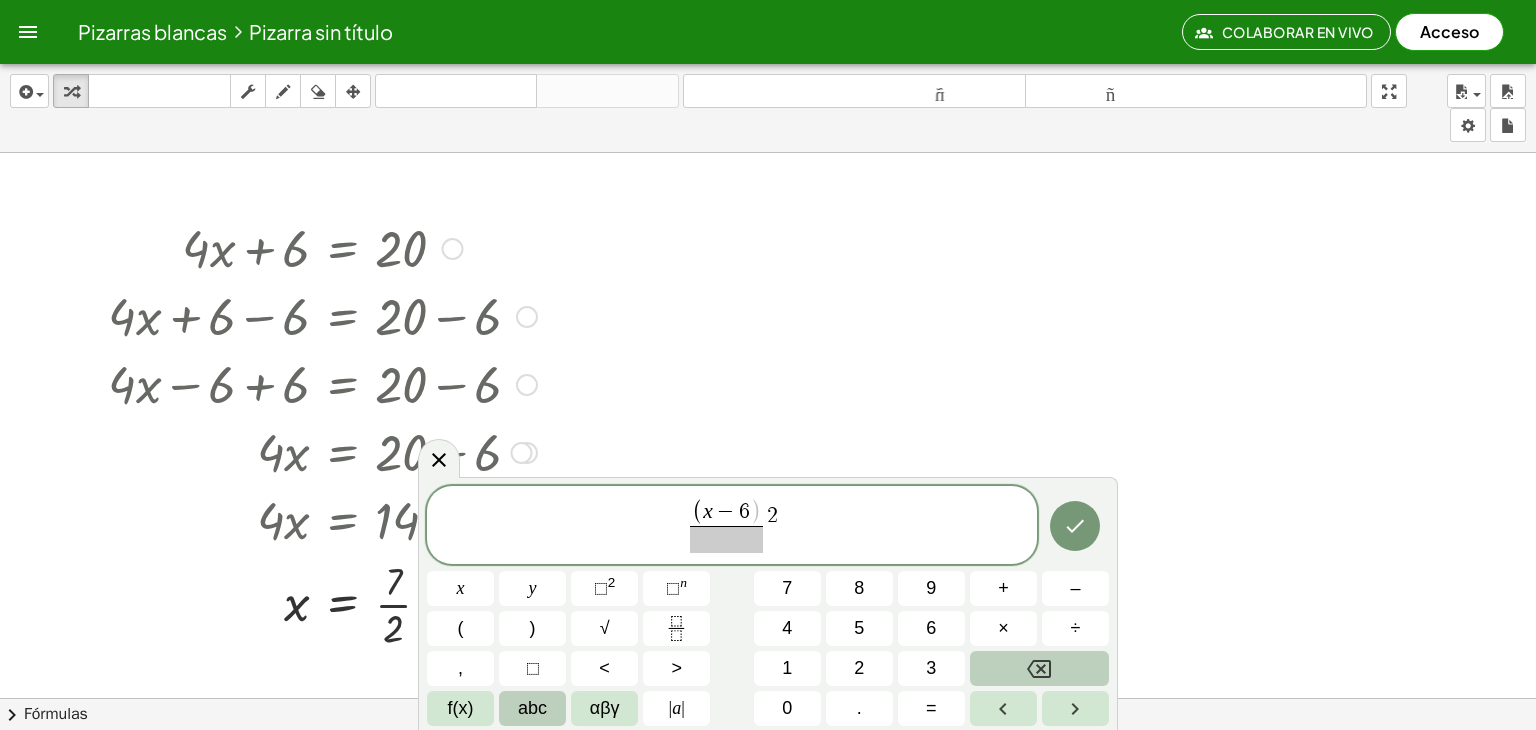 click 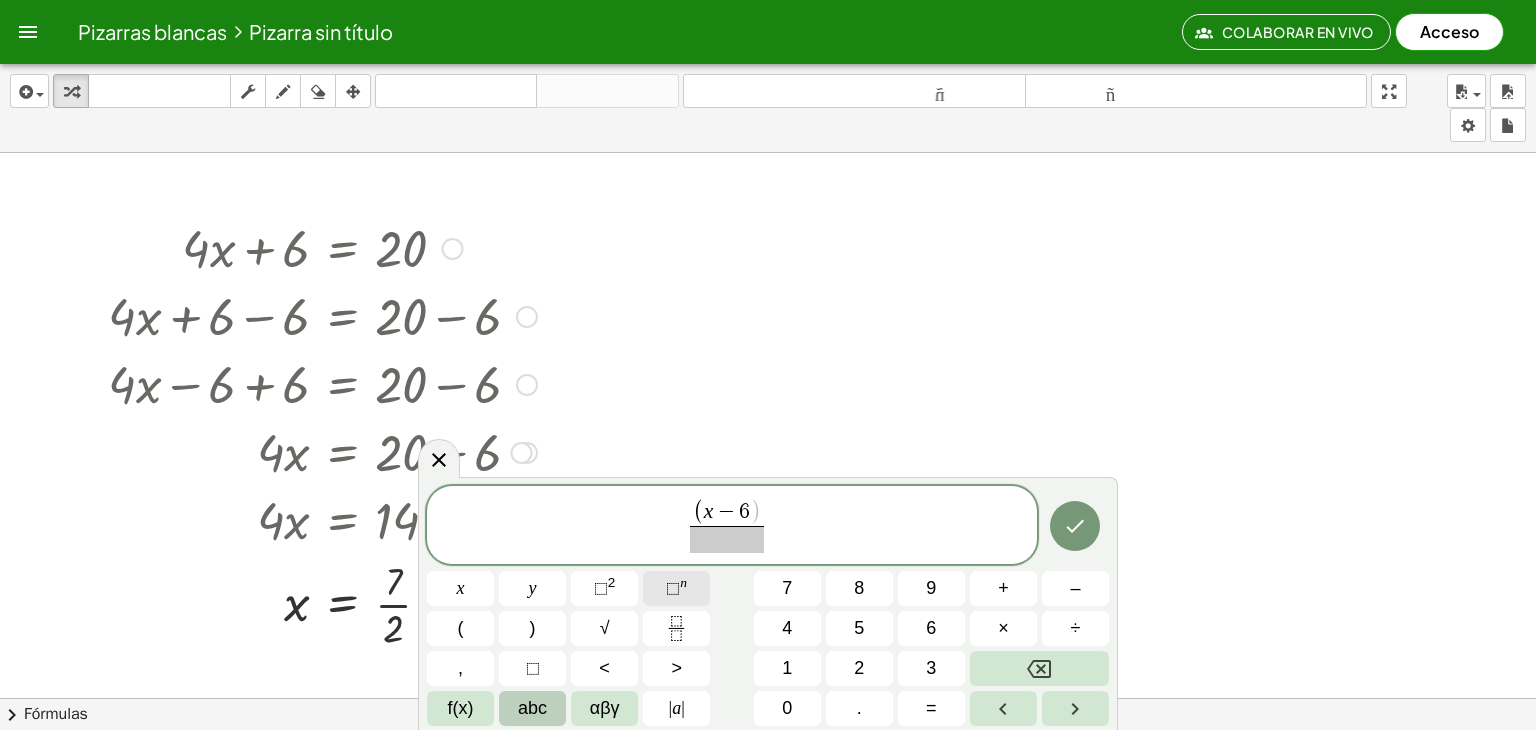 click on "n" at bounding box center (683, 582) 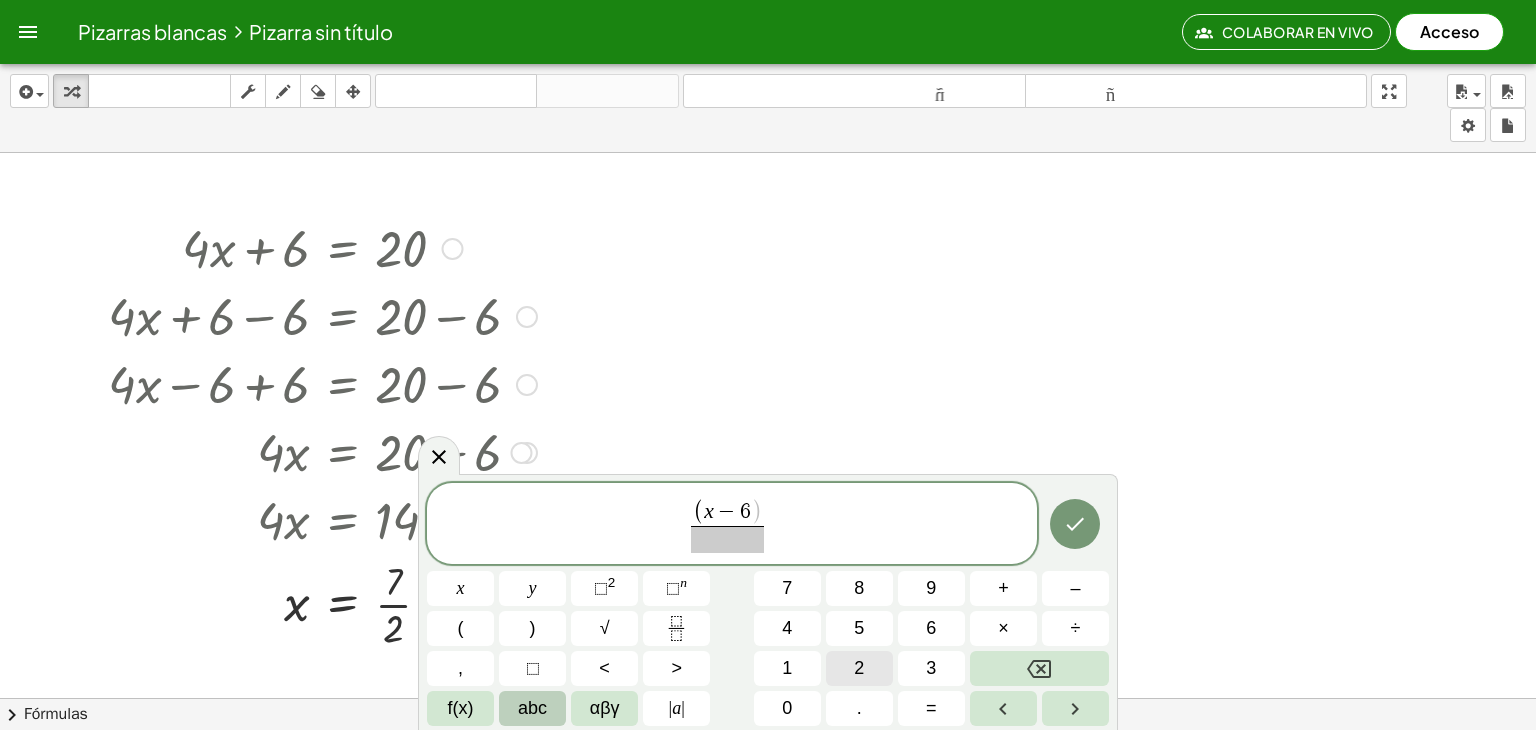 click on "2" at bounding box center (859, 668) 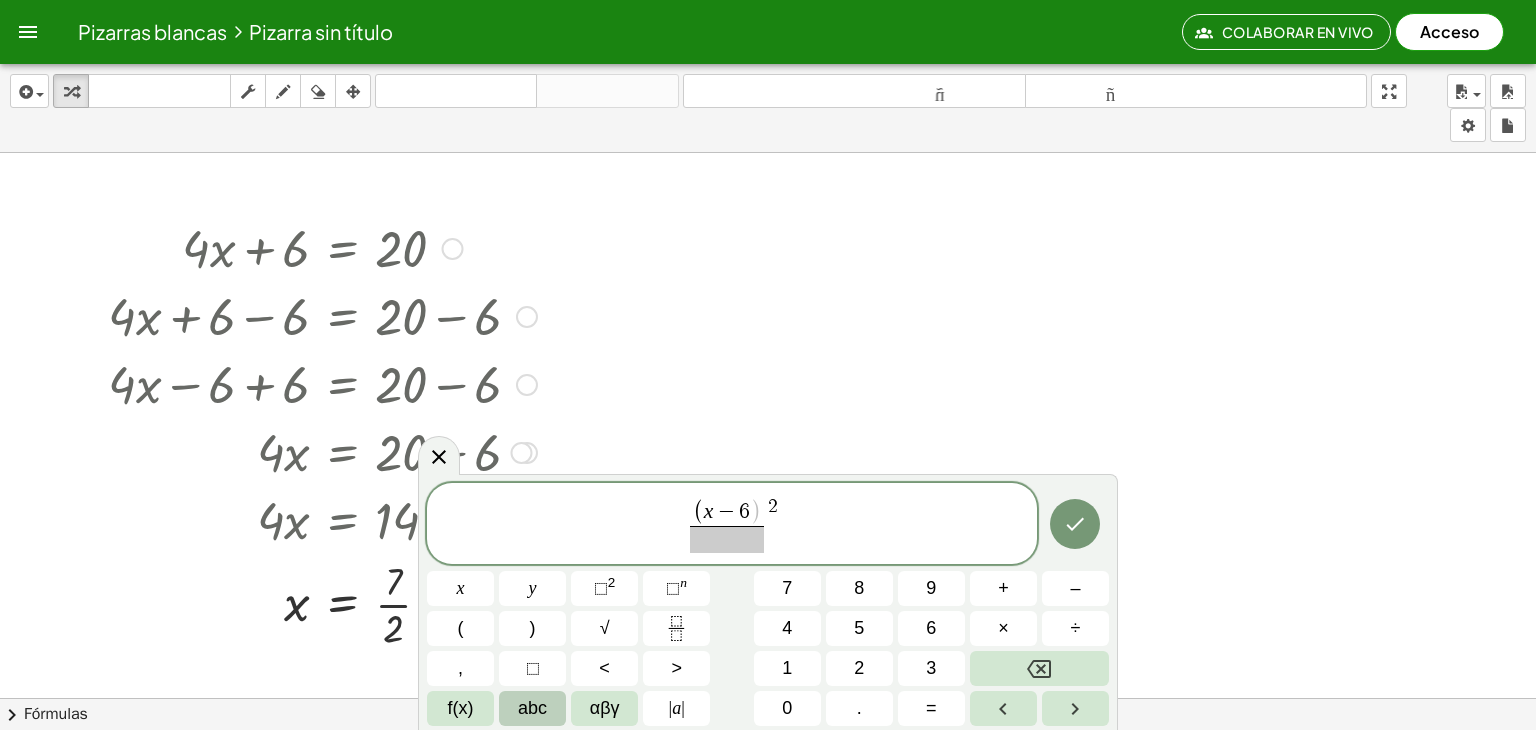 click on "( x − 6 ) ​ 2 ​" at bounding box center (732, 525) 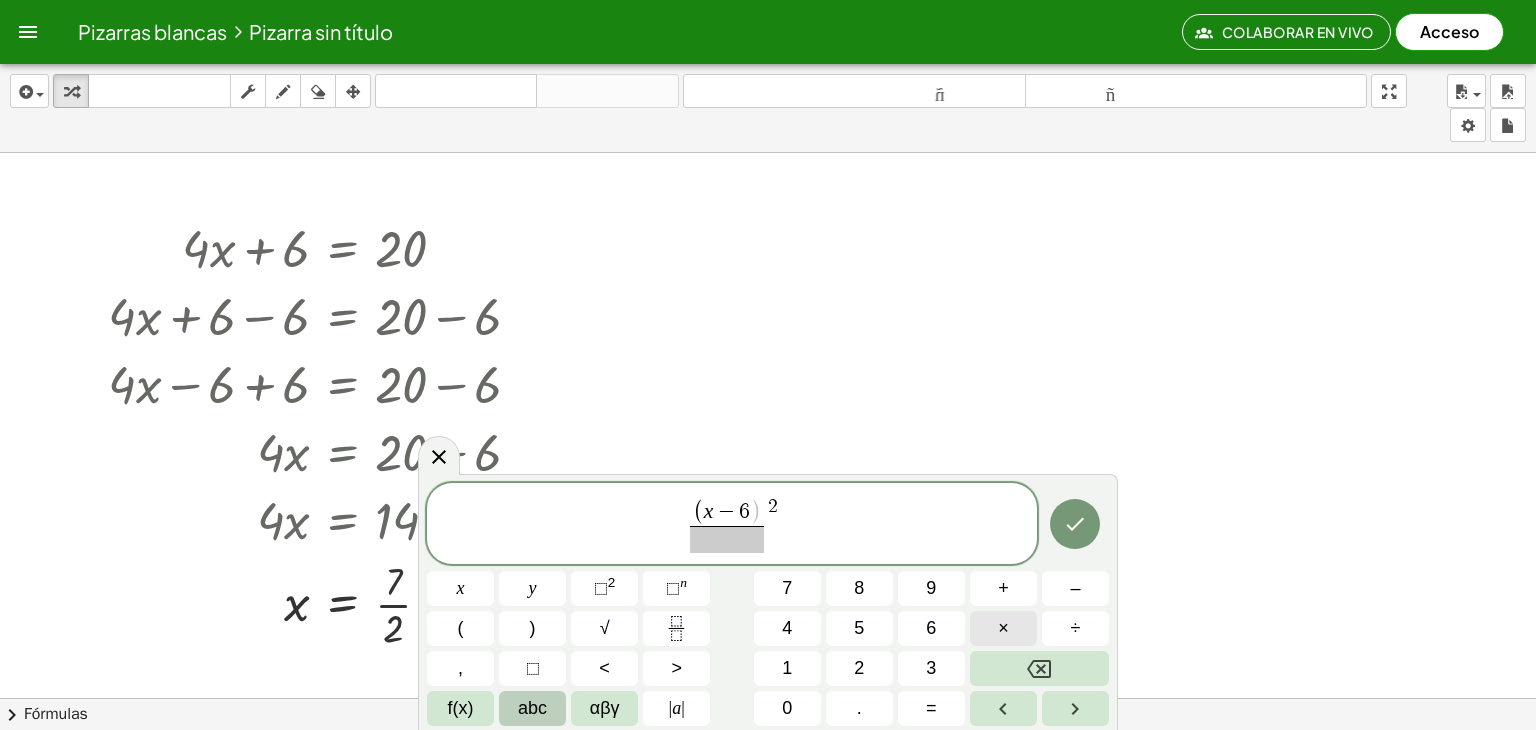 click on "×" at bounding box center (1003, 628) 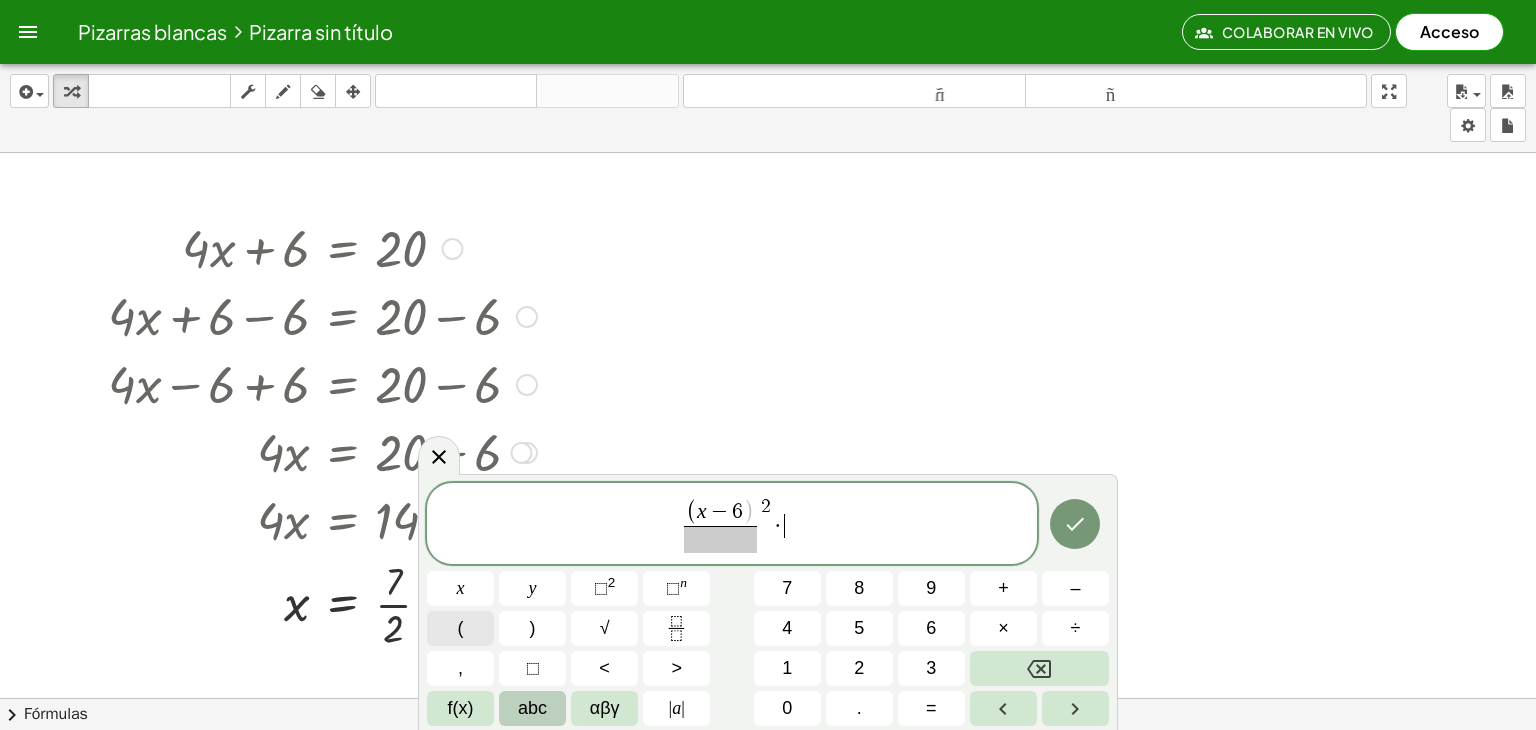 click on "(" at bounding box center (460, 628) 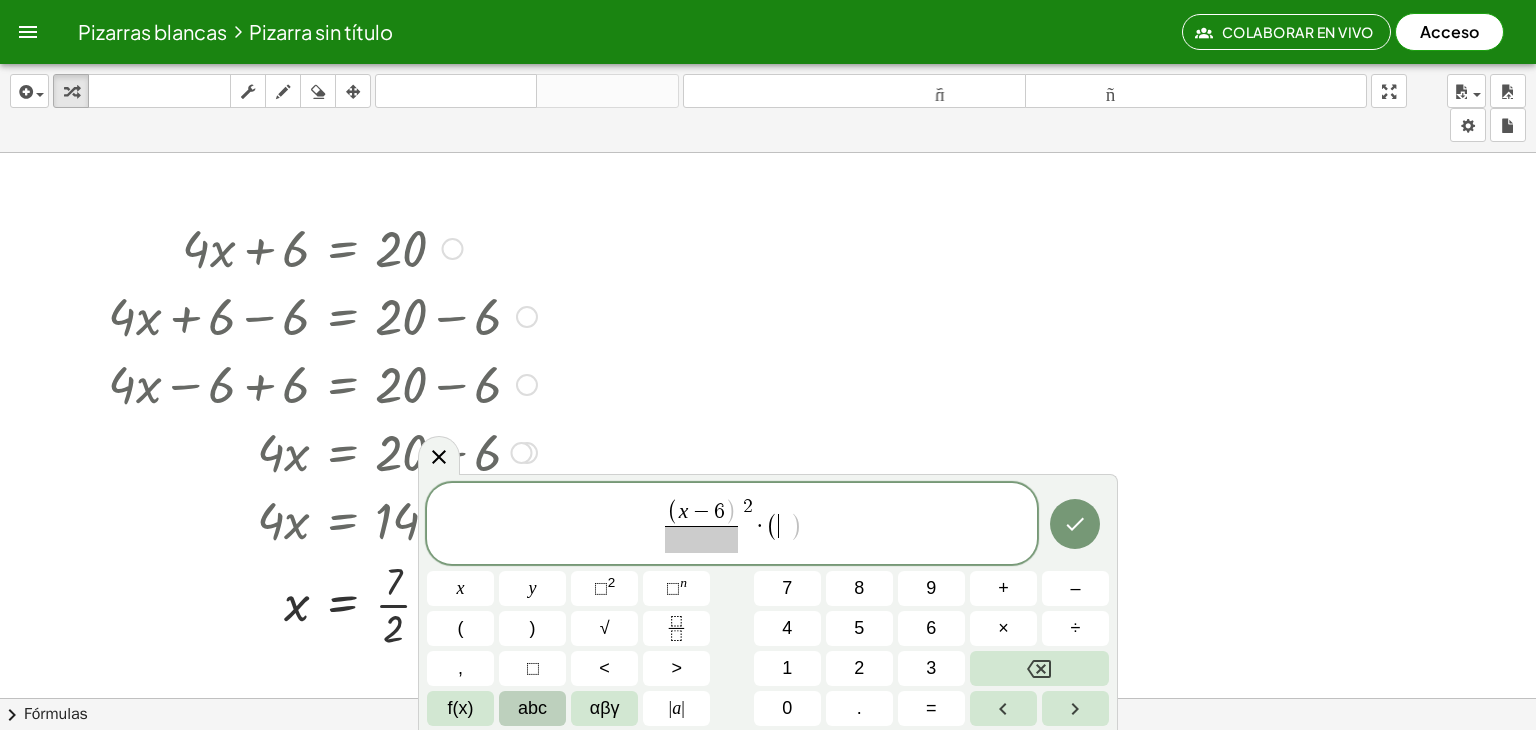 click 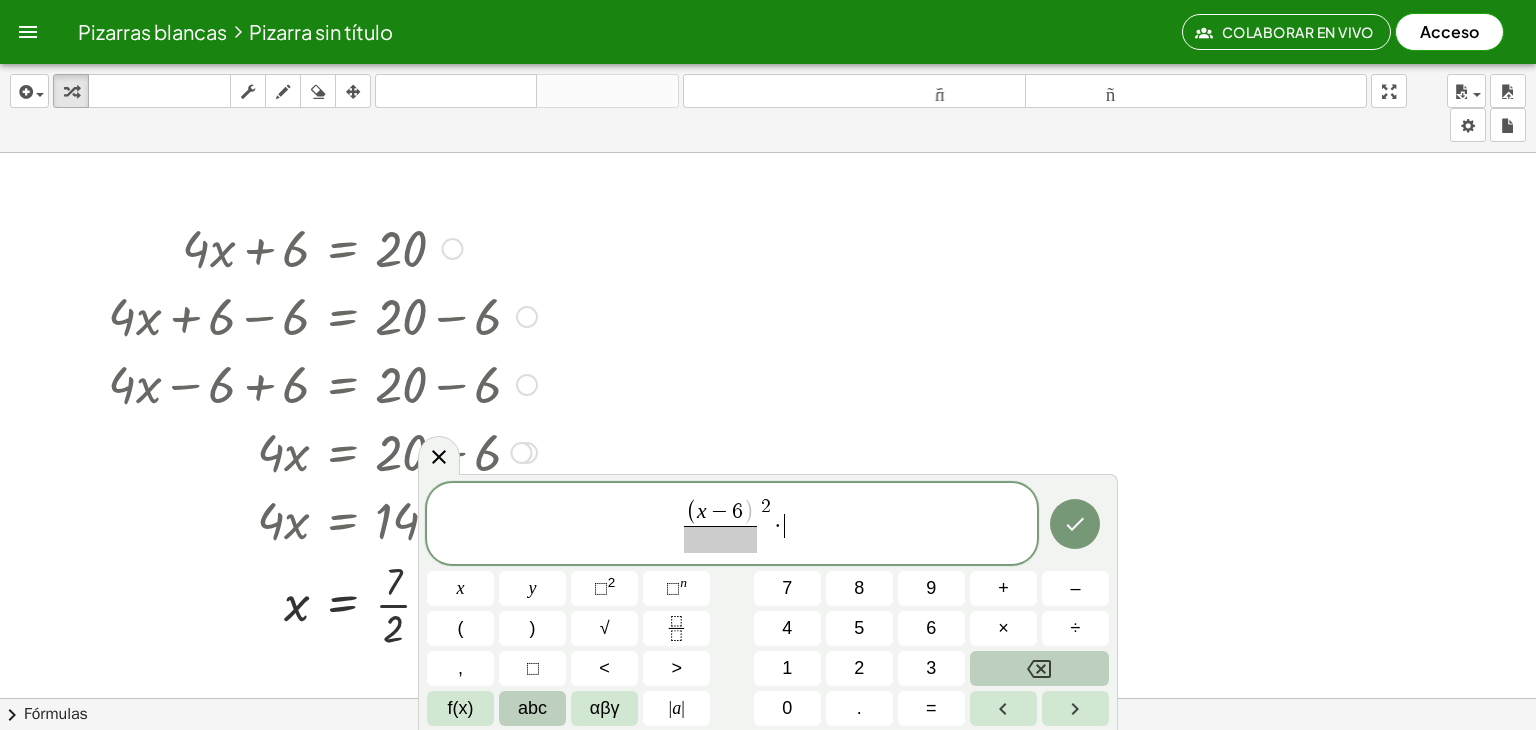 click 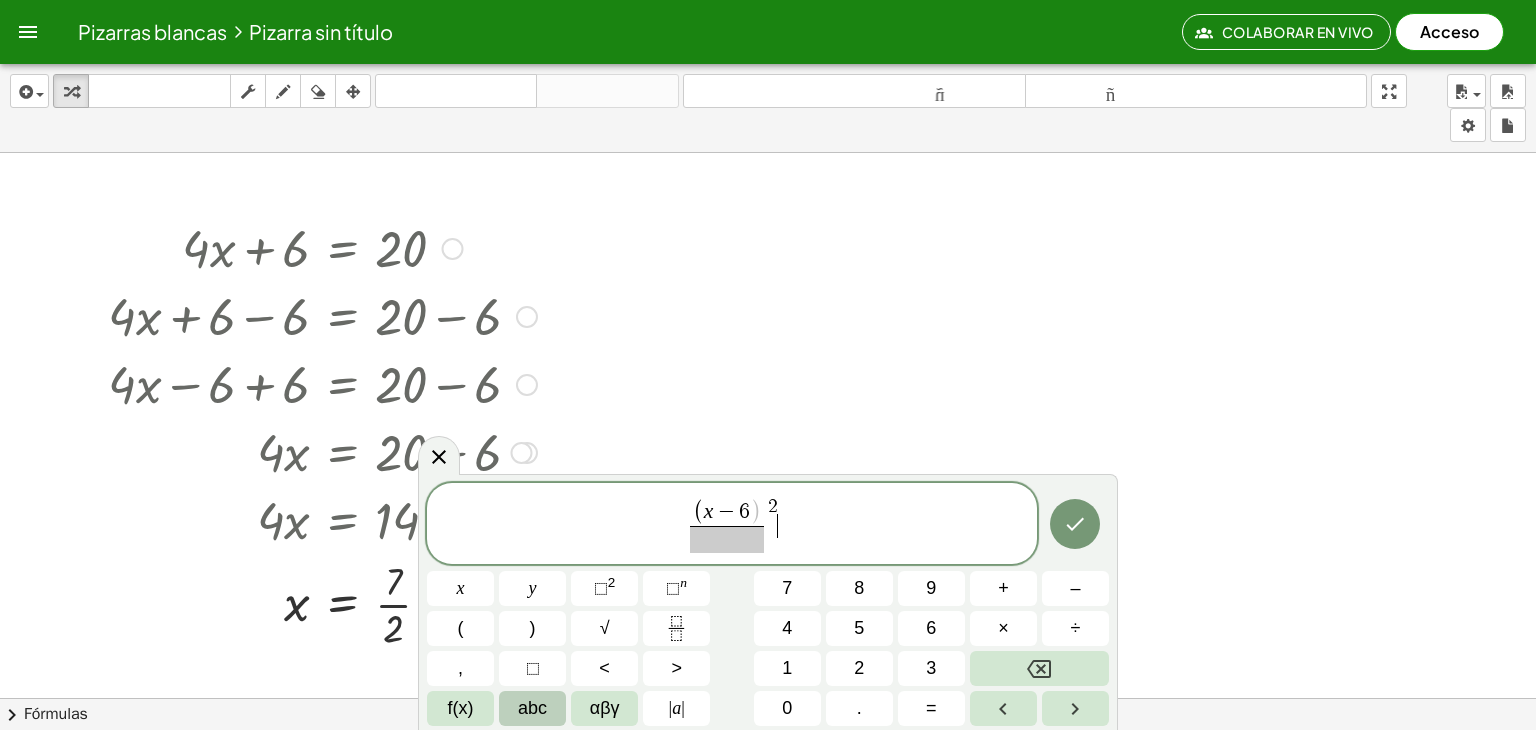 click at bounding box center [726, 539] 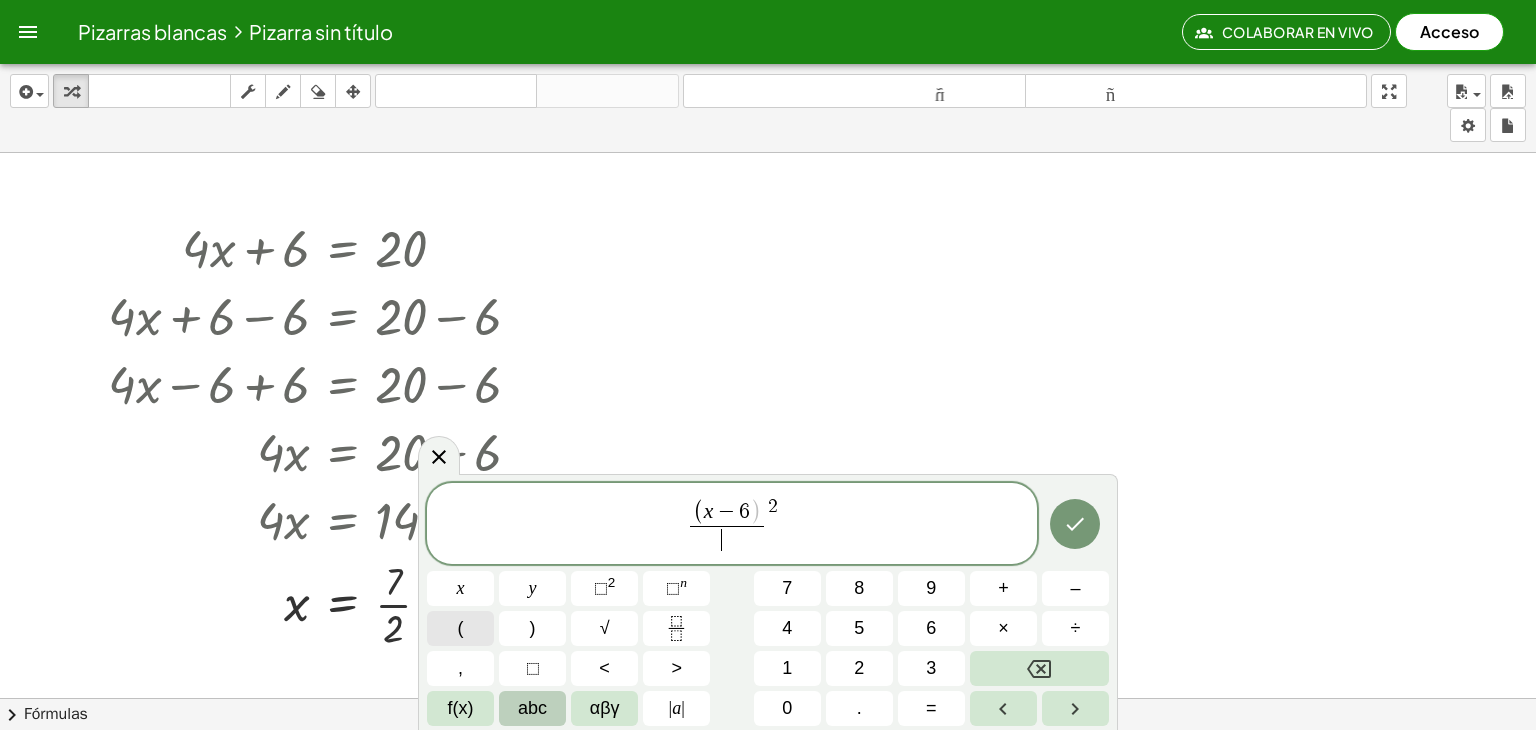 click on "(" at bounding box center [461, 628] 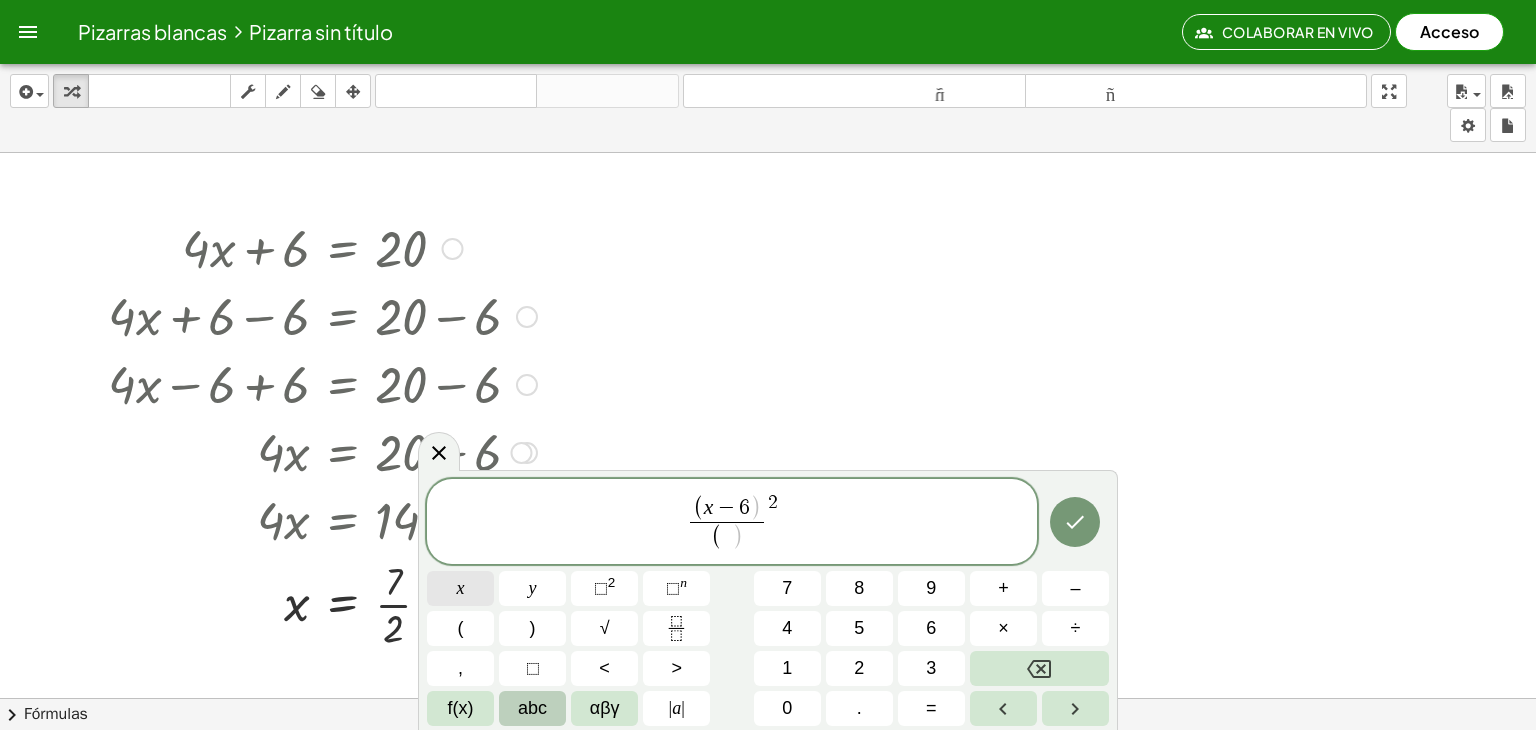 click on "x" at bounding box center (460, 588) 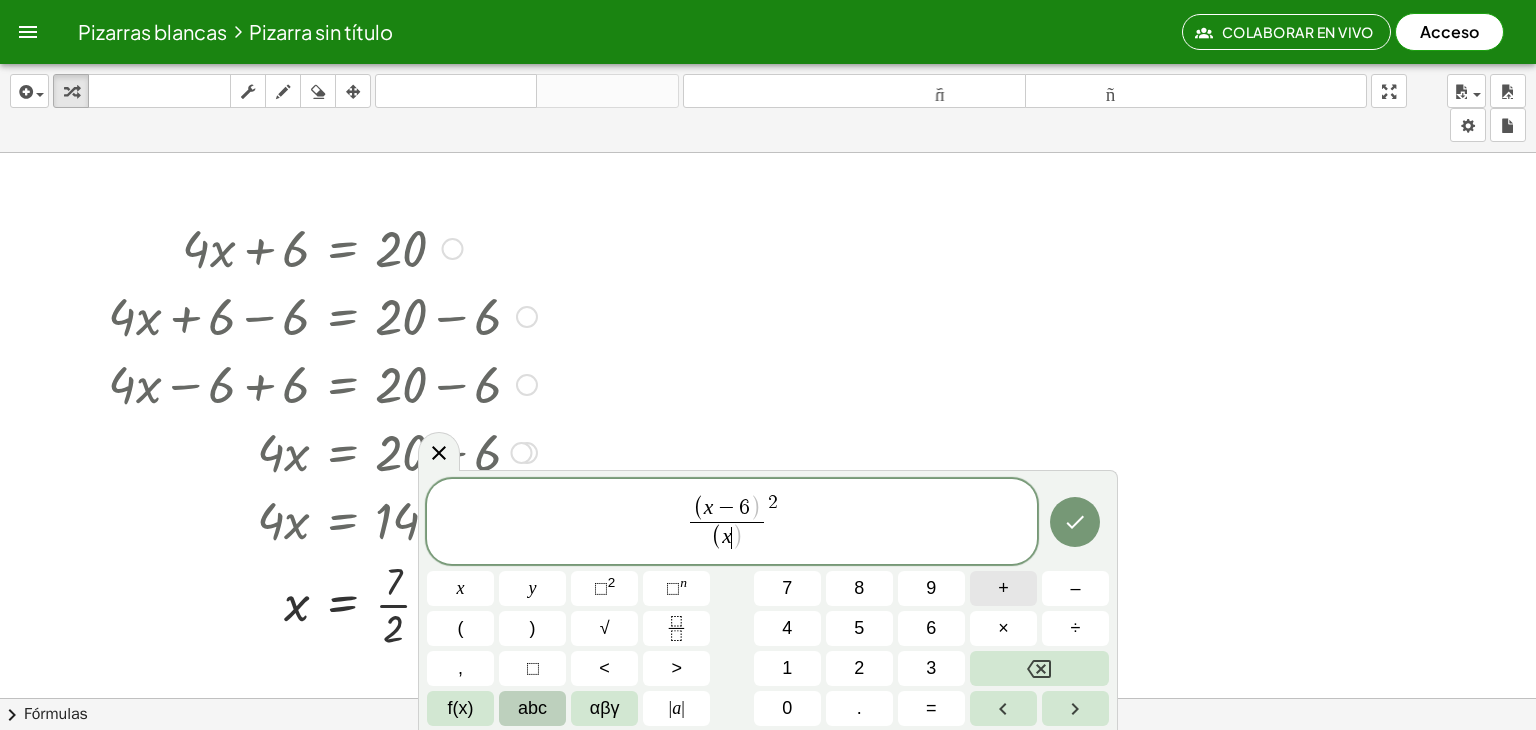 click on "+" at bounding box center (1003, 588) 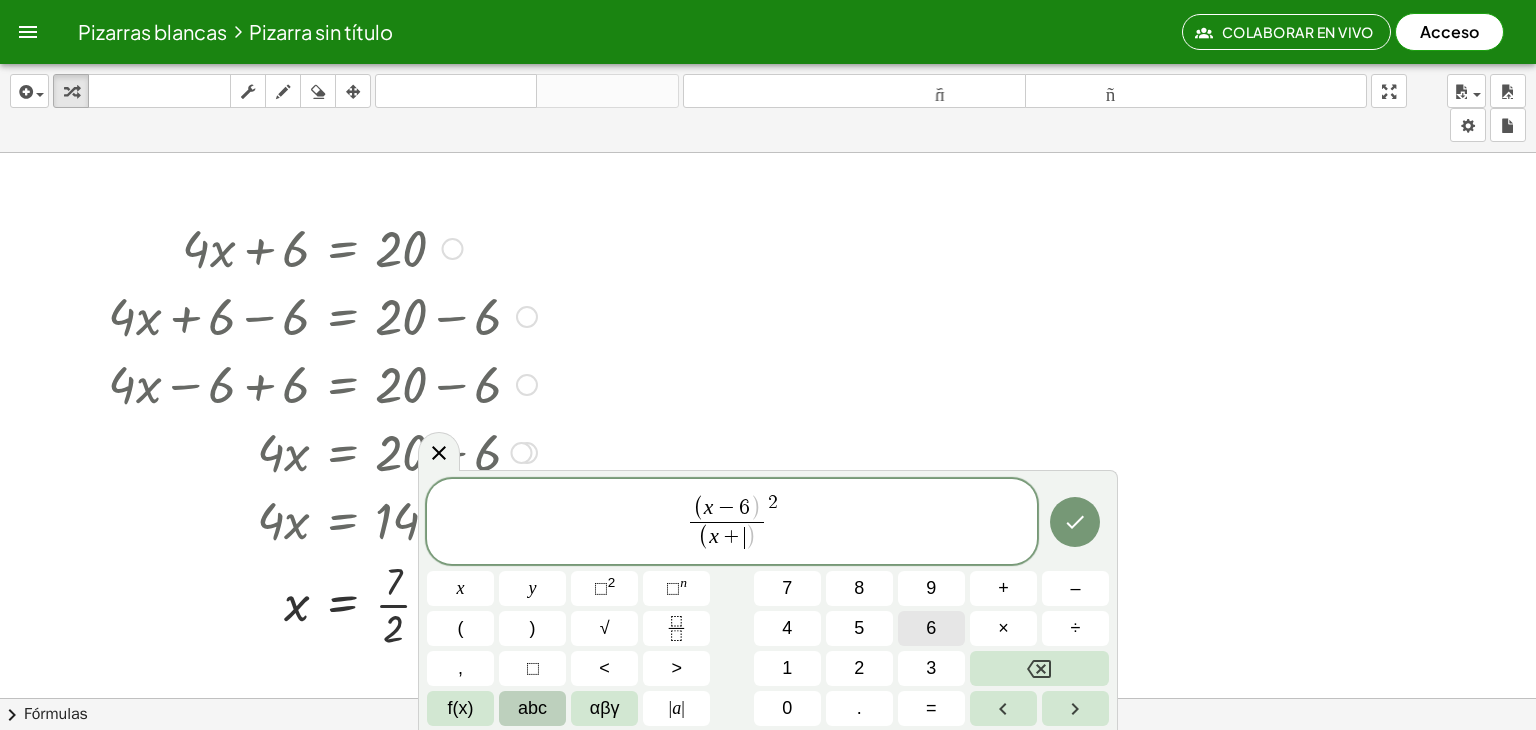 click on "6" at bounding box center [931, 628] 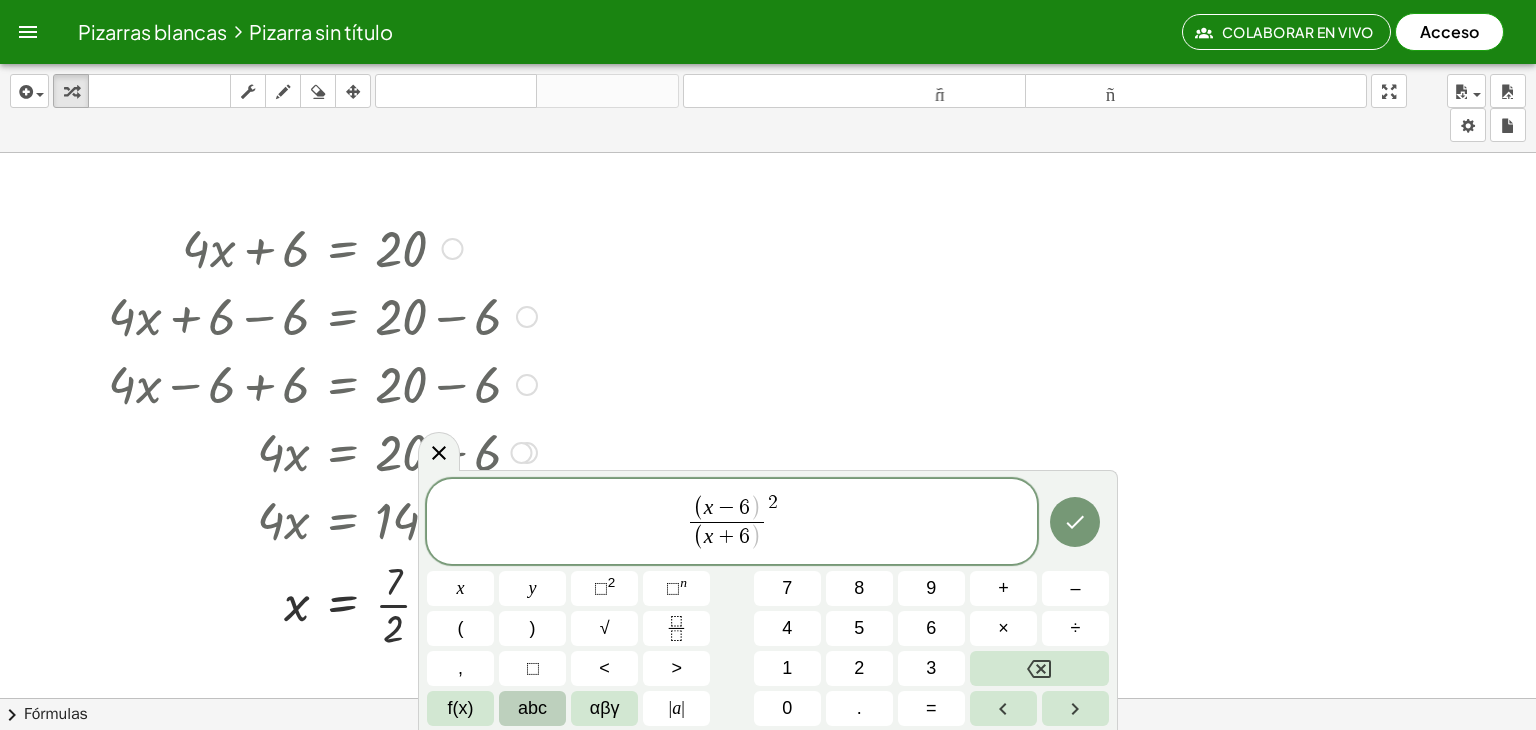 click on "( x + 6 ​ )" at bounding box center [726, 537] 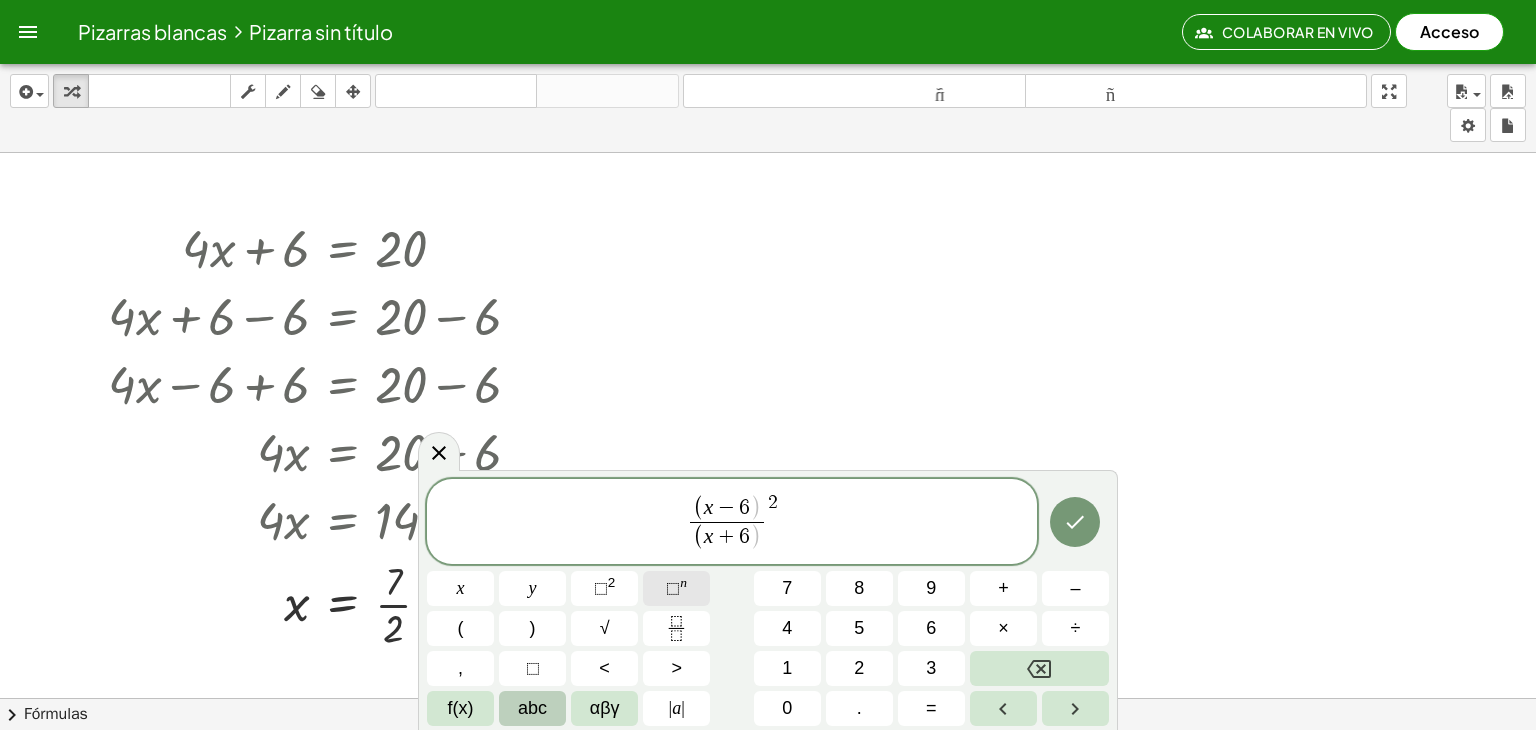 click on "⬚" at bounding box center (673, 588) 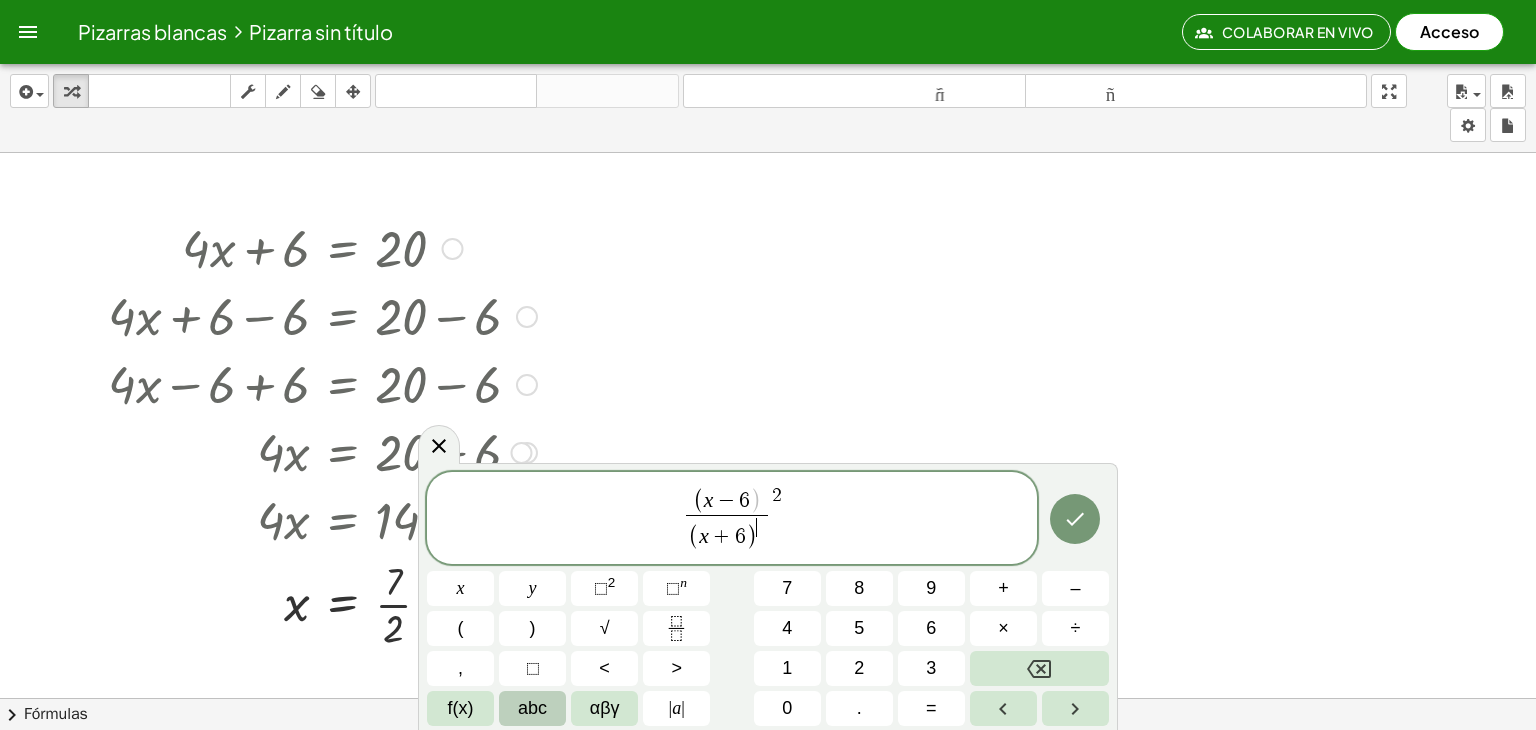 click on "3" at bounding box center [931, 668] 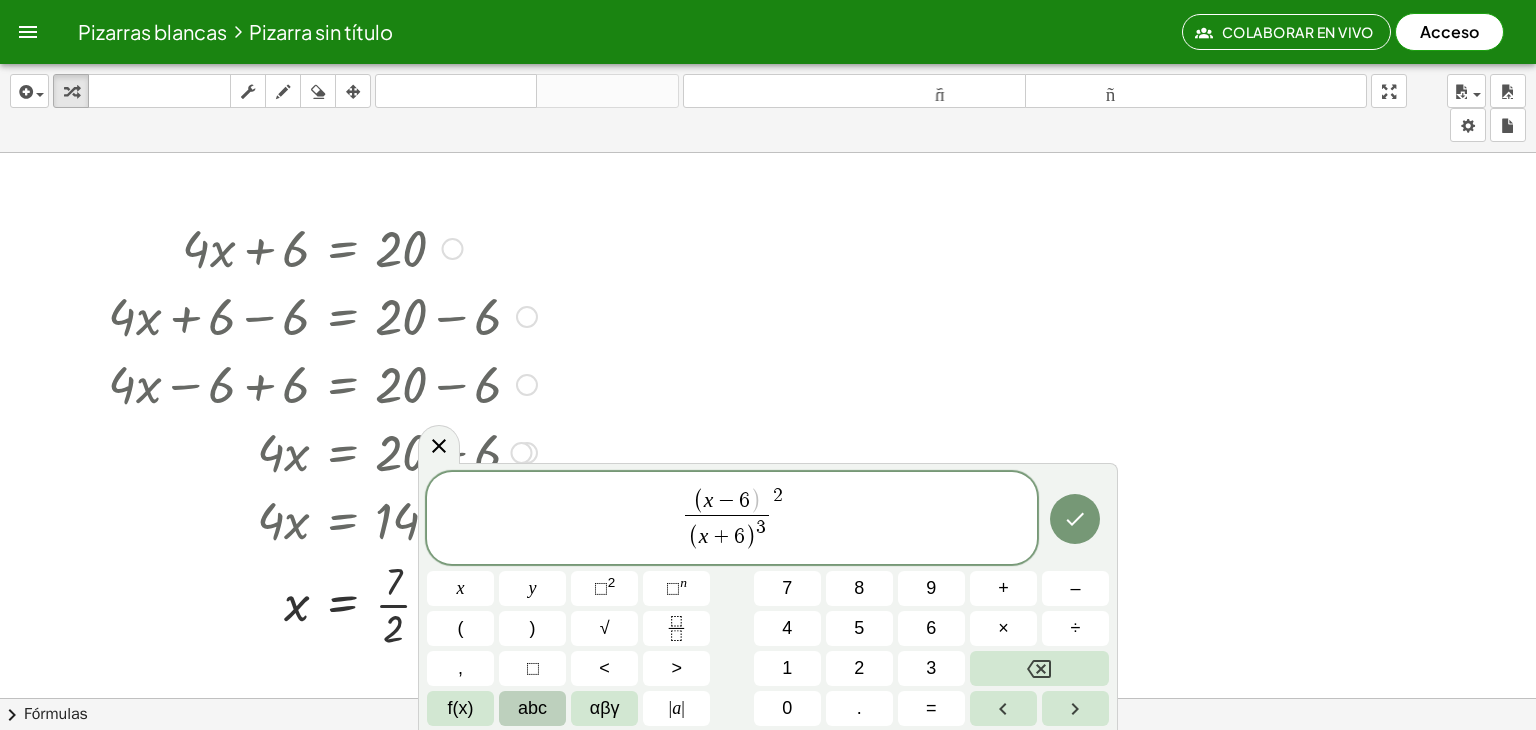 click on "( x − 6 ) ( x + 6 ) 3 ​ ​ 2" at bounding box center [732, 519] 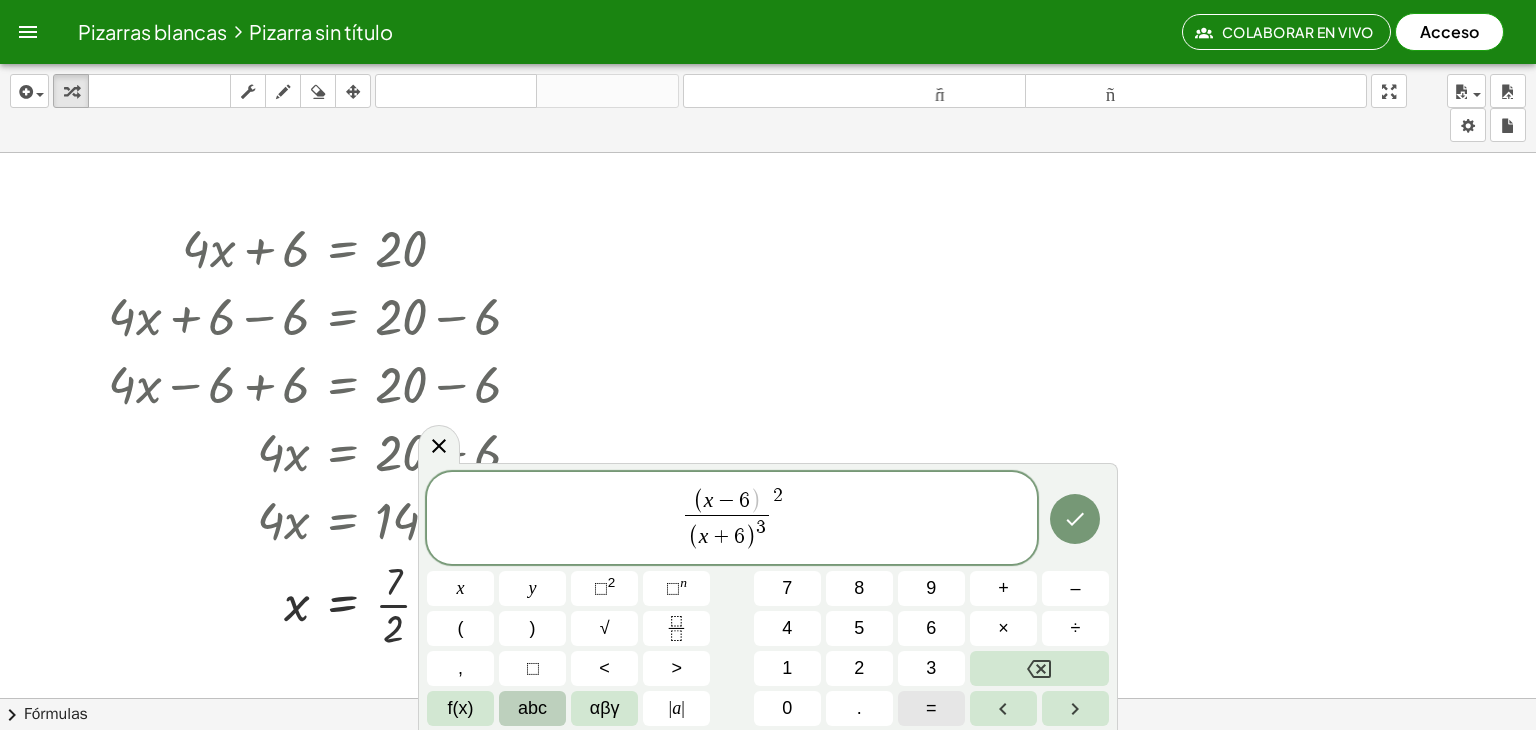 click on "=" at bounding box center [931, 708] 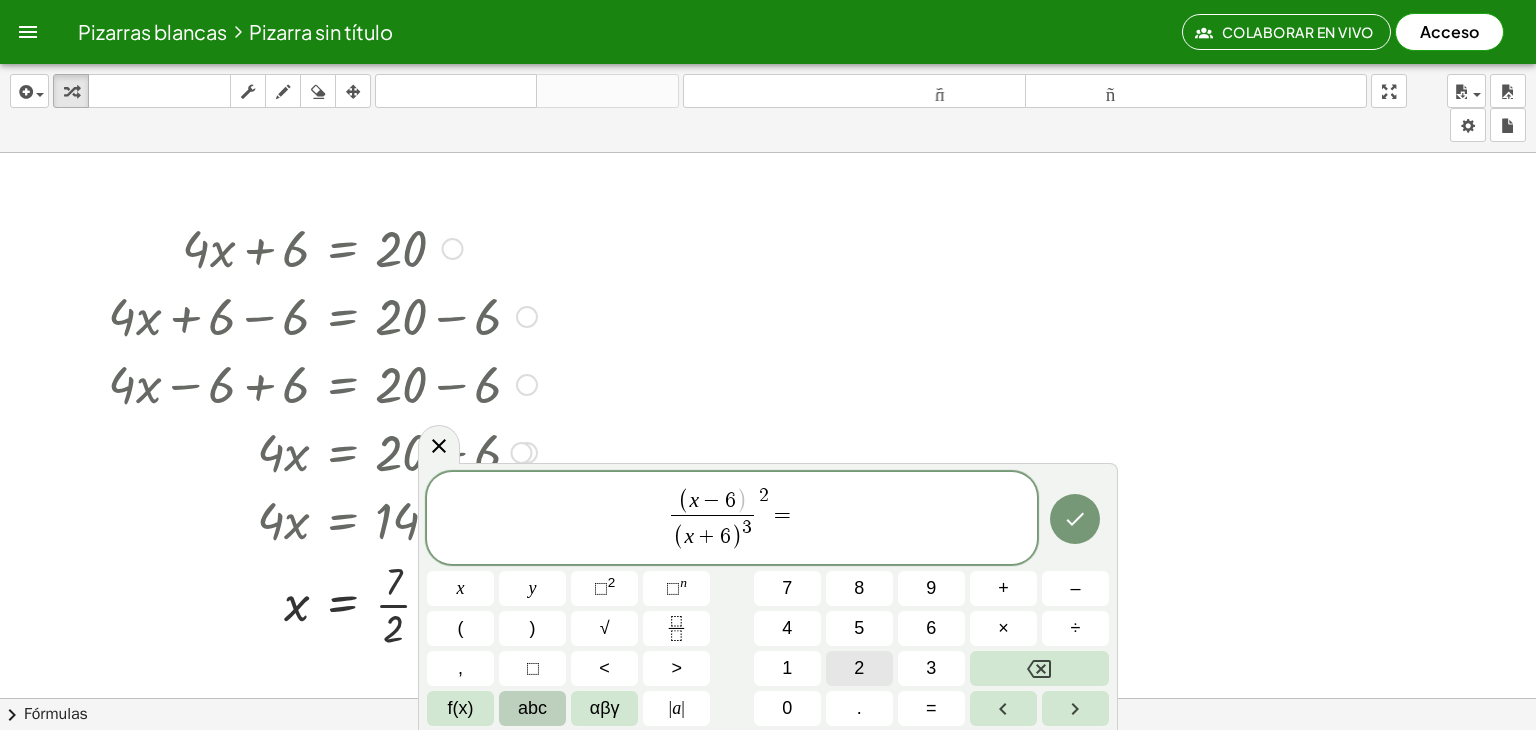 click on "2" at bounding box center (859, 668) 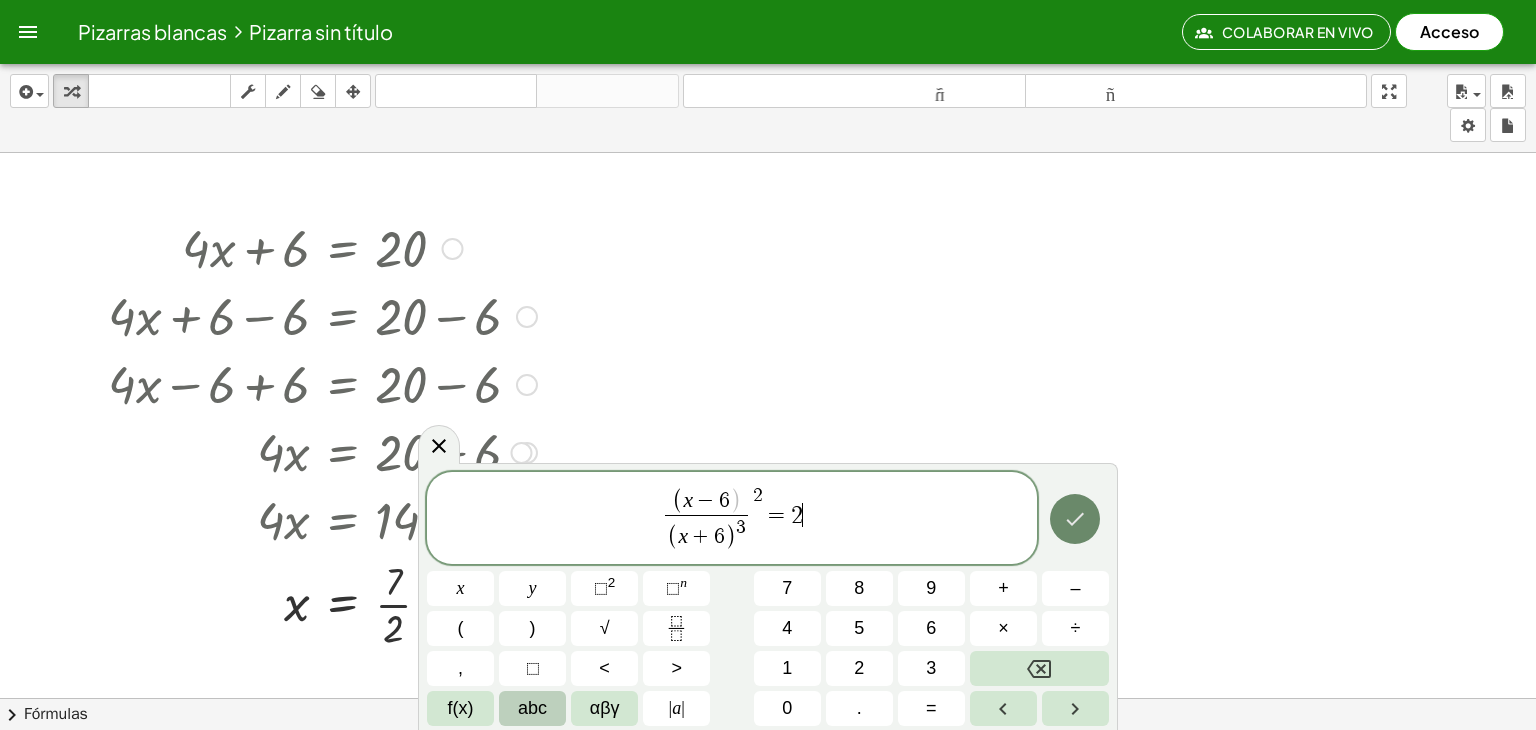 click 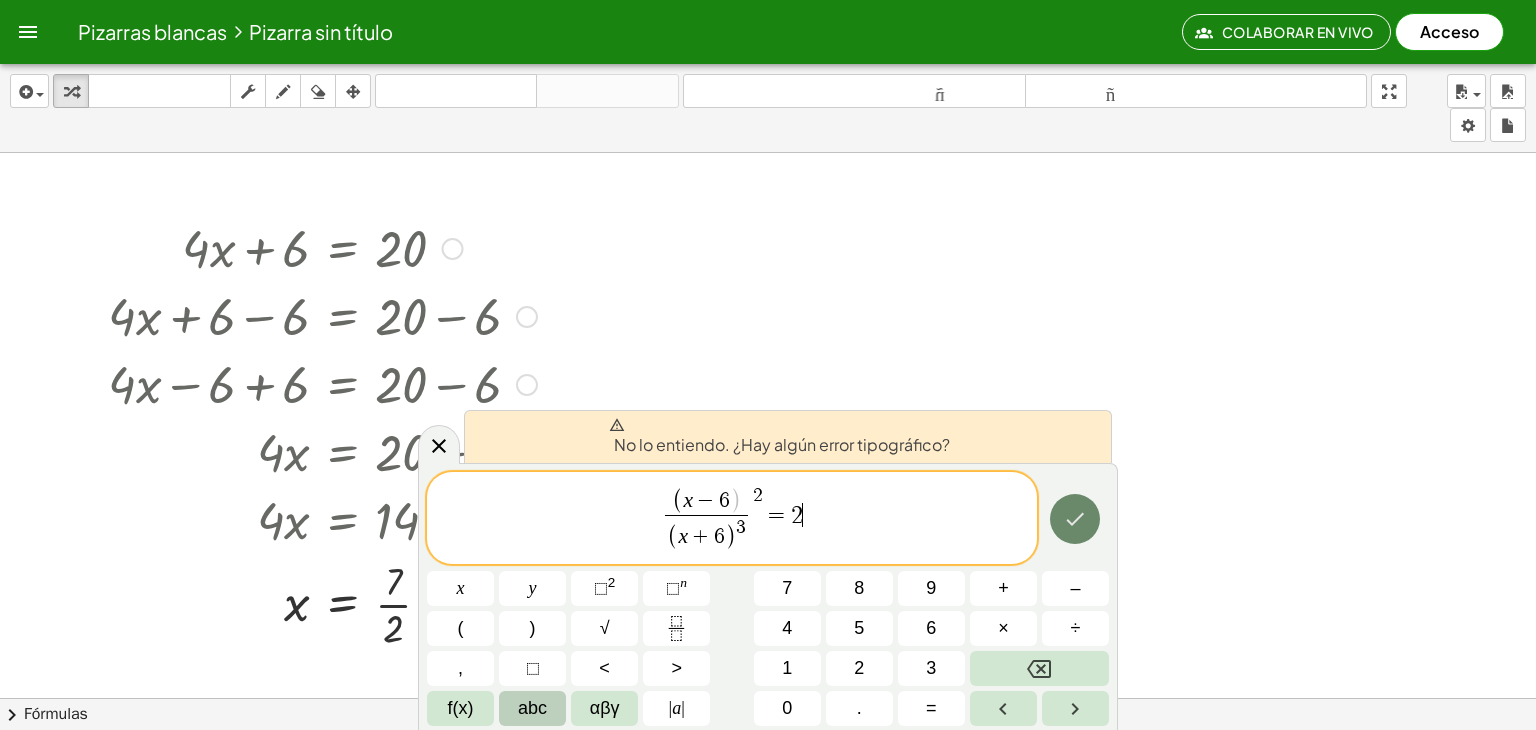 click 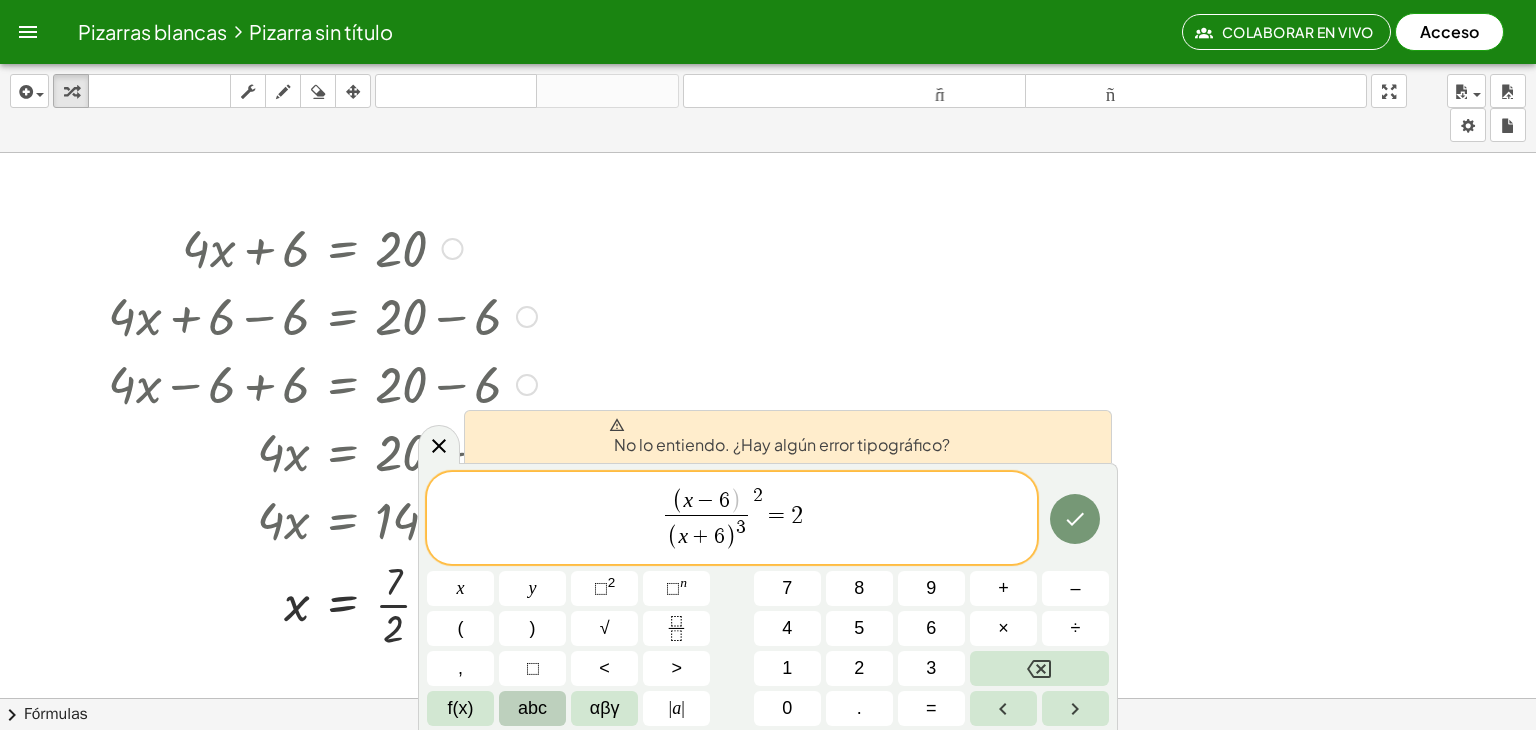 click on "2" at bounding box center [758, 495] 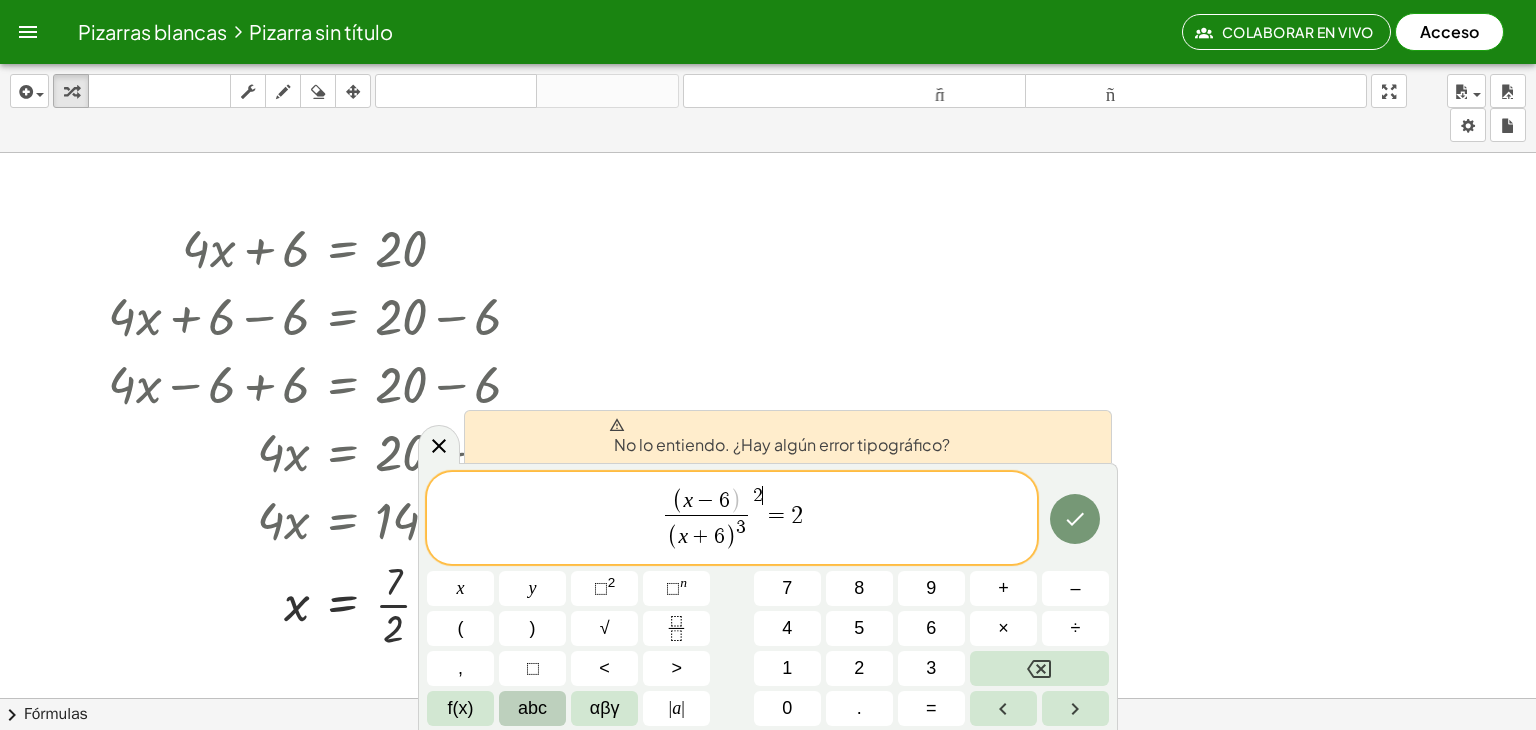 click on "( x − 6 )" at bounding box center (706, 502) 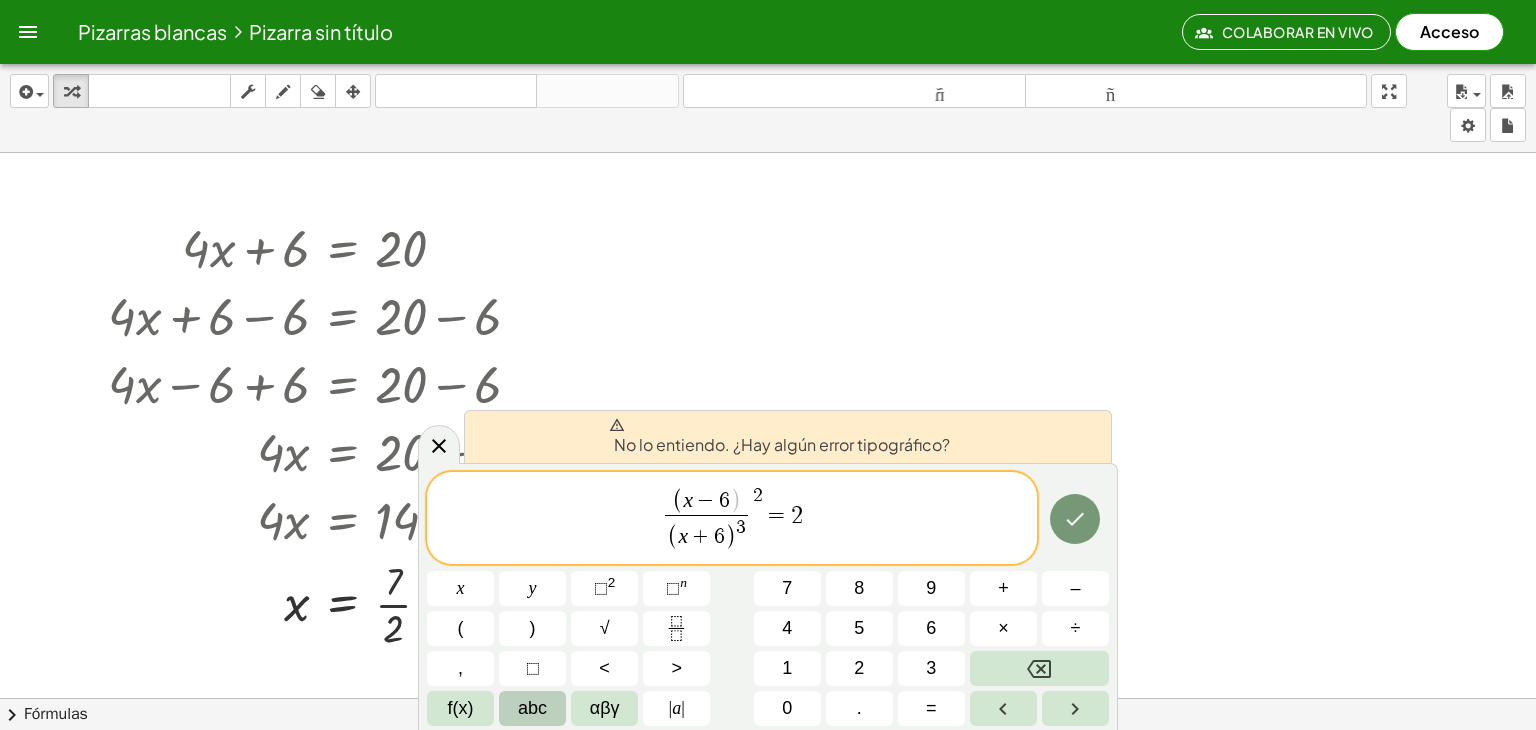 click on "( x − 6 ) ​ ( x + 6 ) 3 ​" at bounding box center (707, 521) 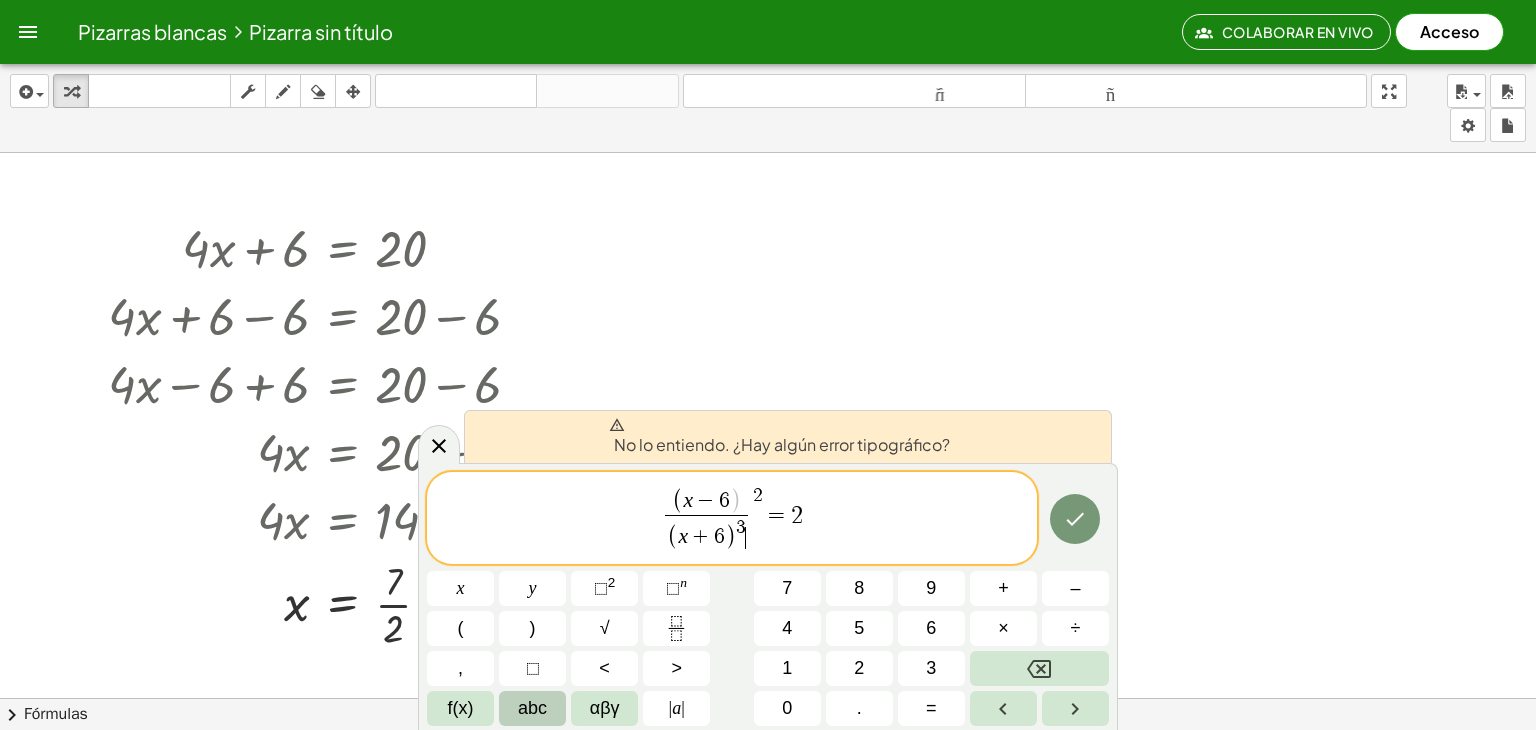 click on "( x − 6 )" at bounding box center [706, 502] 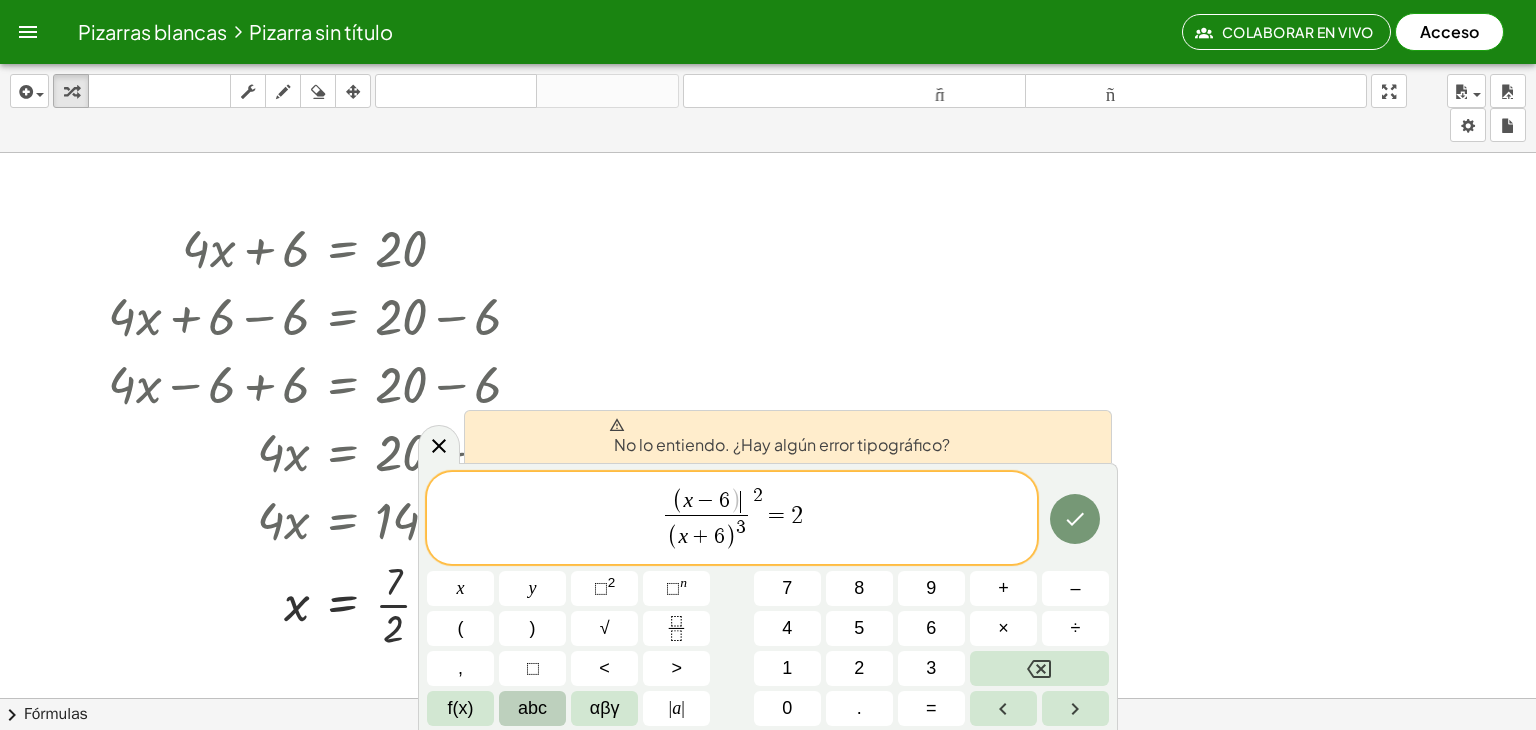 click on "( x − 6 ) ​ ( x + 6 ) 3 ​" at bounding box center (707, 521) 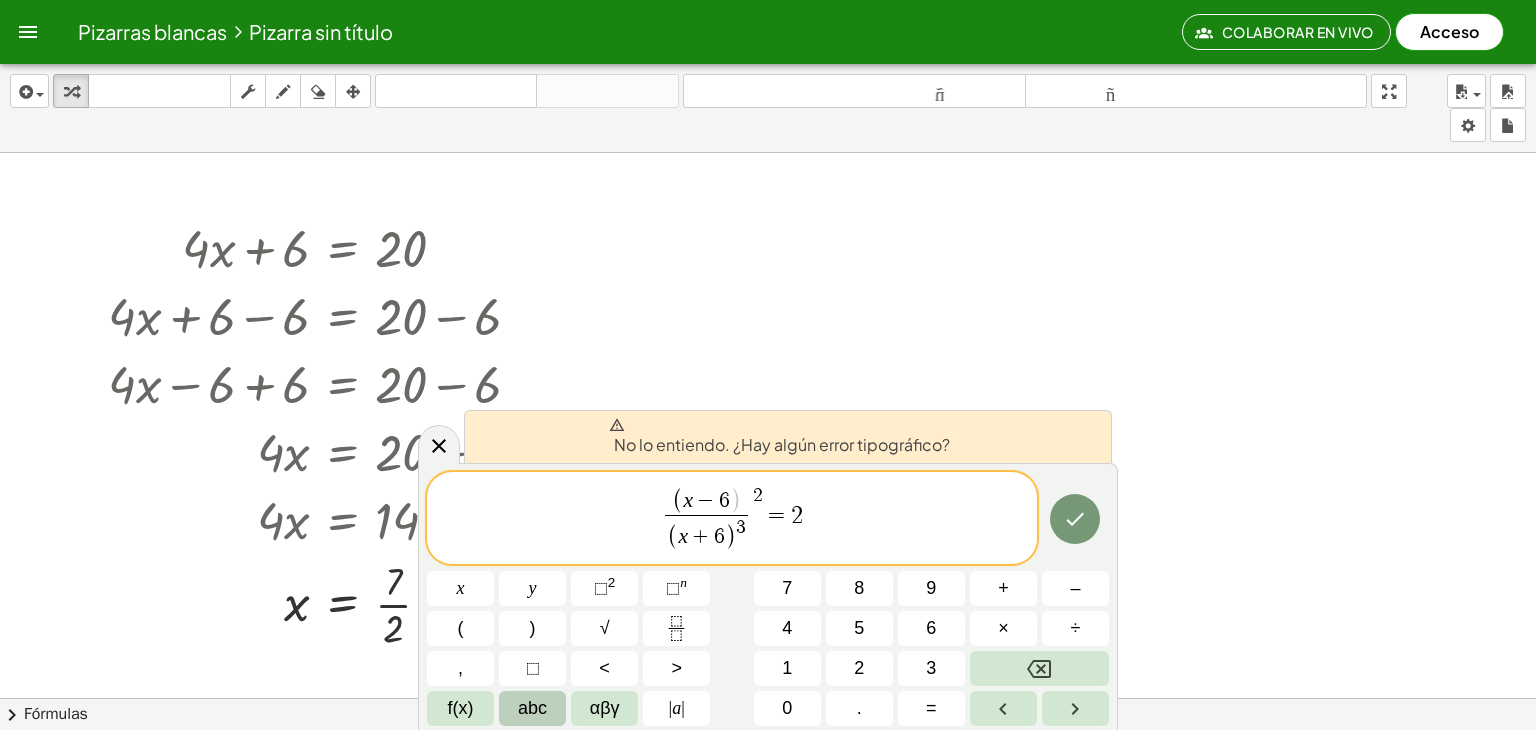 click on "2" at bounding box center (758, 495) 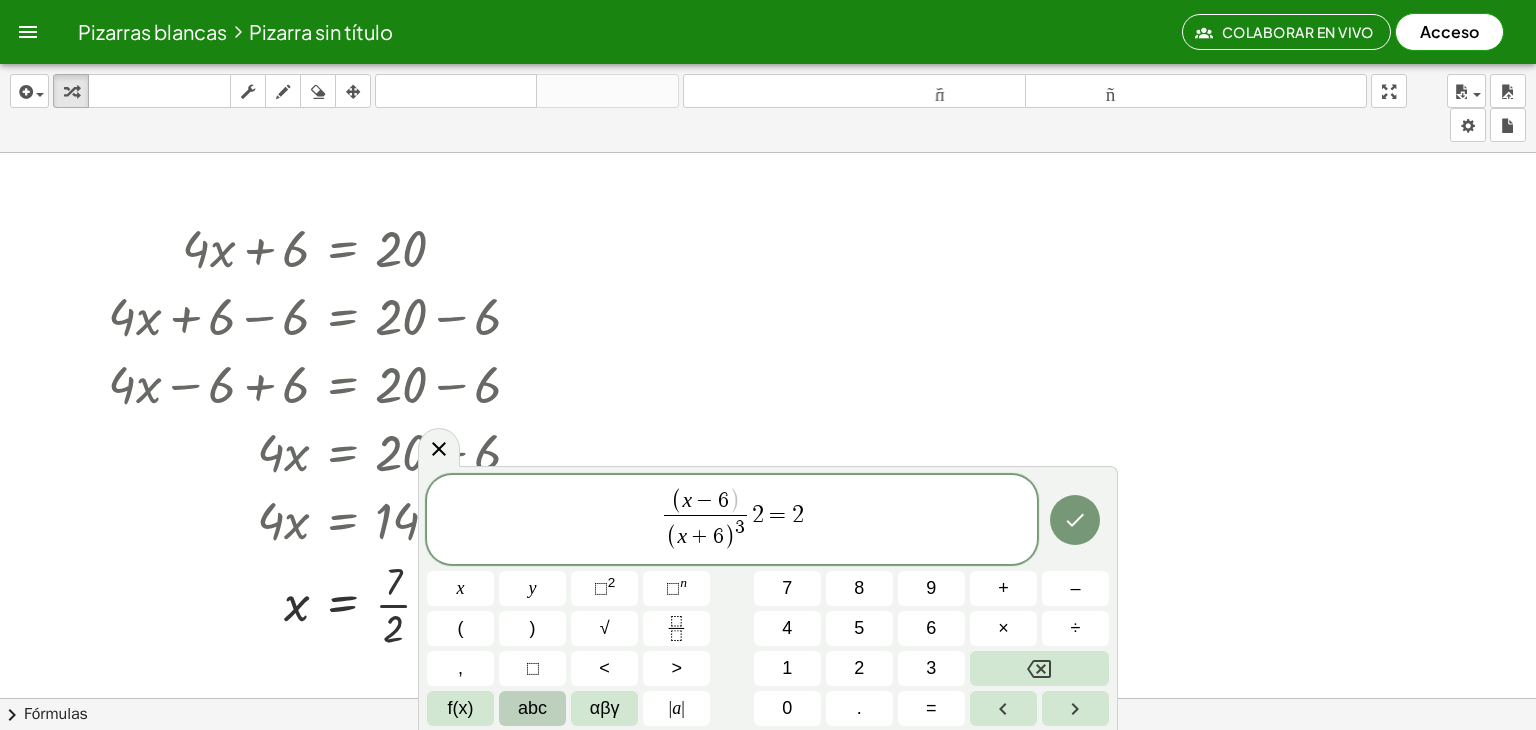click on "( x − 6 ) ( x + 6 ) 3 ​ ​ 2 = 2" at bounding box center (732, 521) 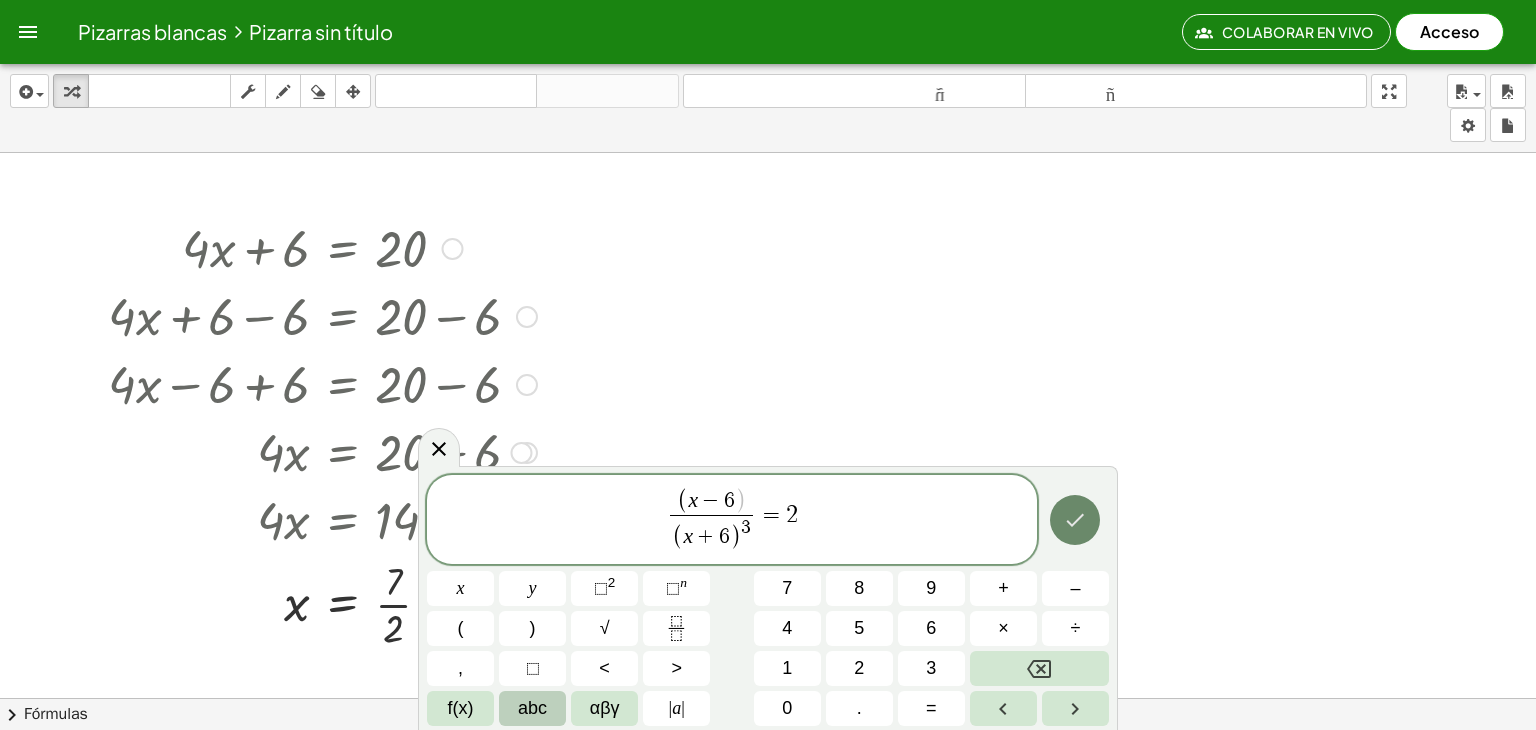 click 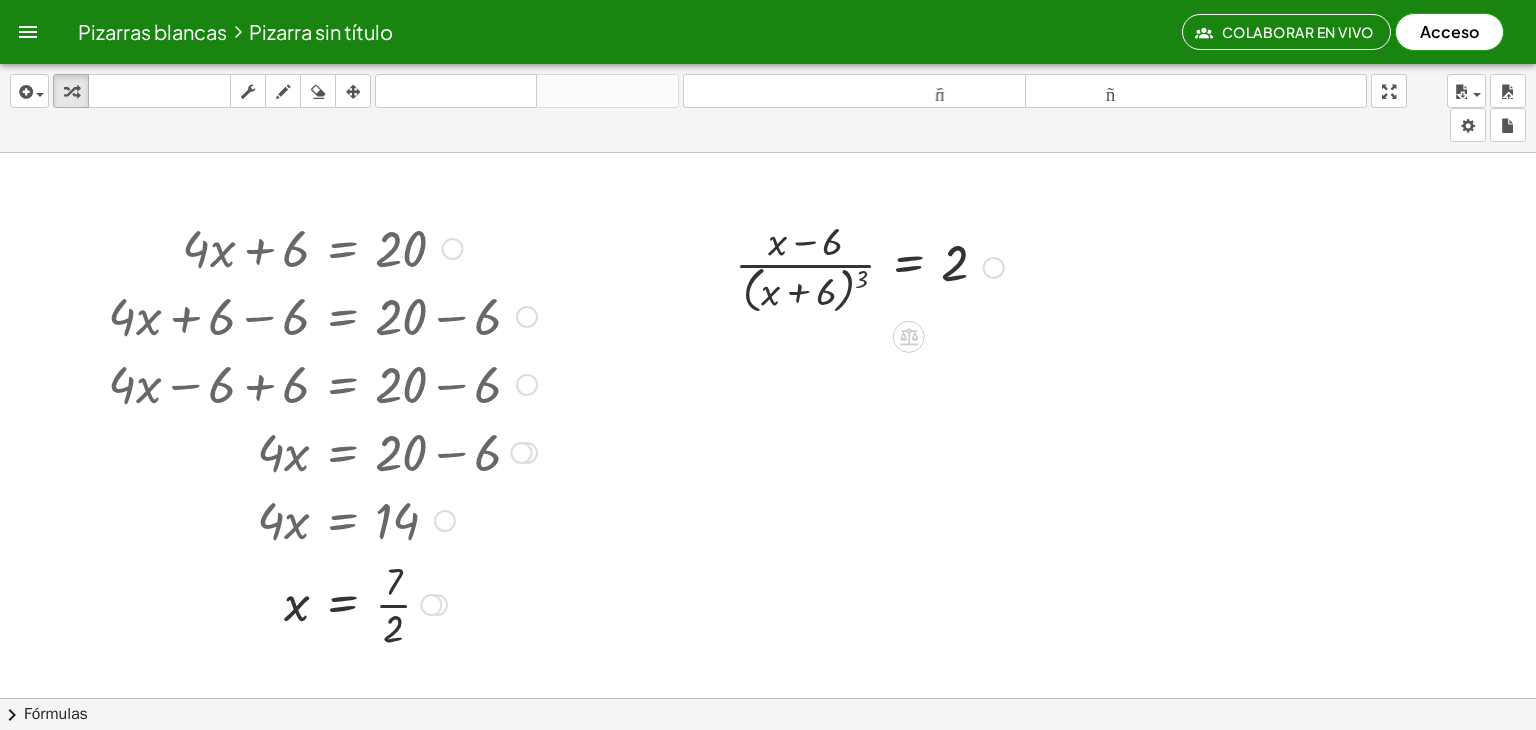 click 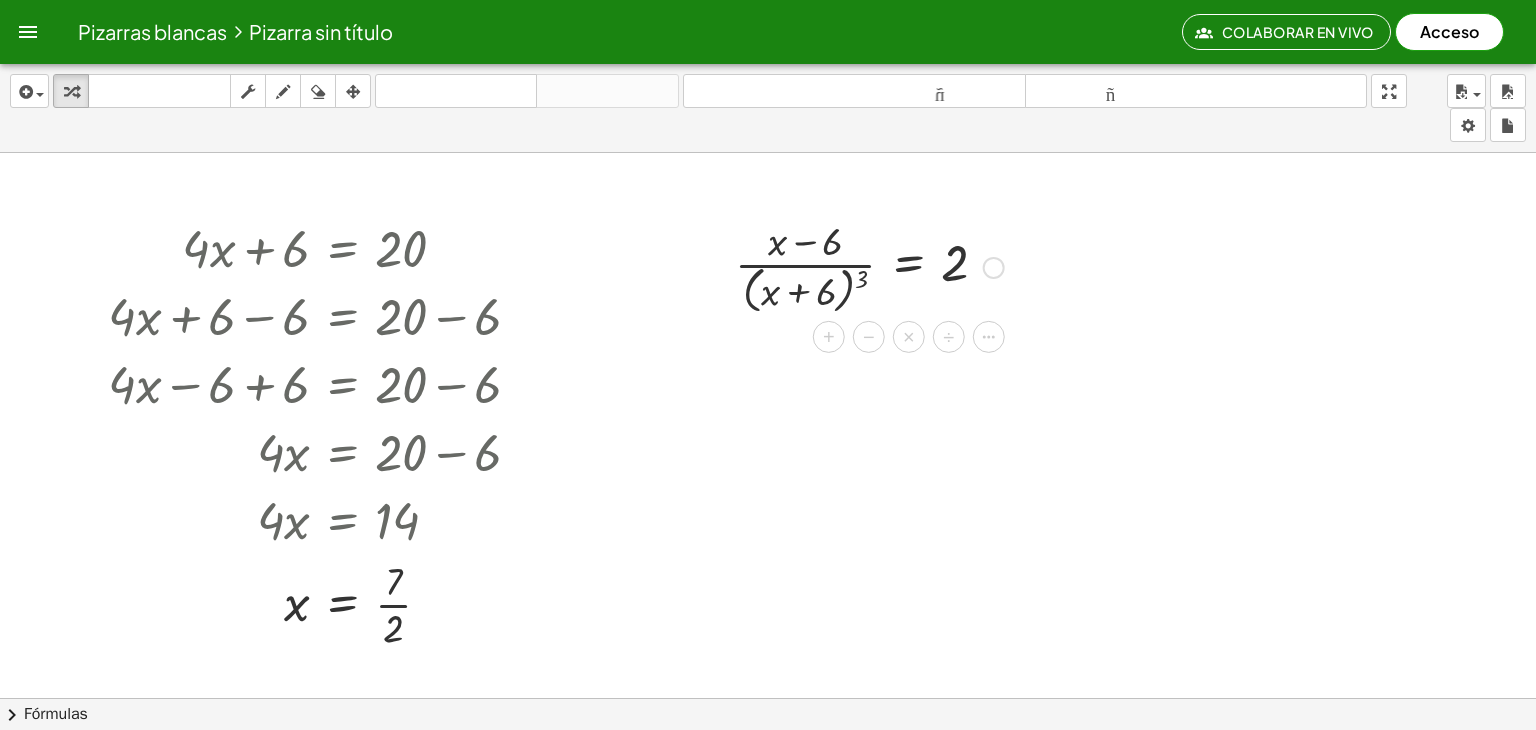 click on "×" at bounding box center [909, 337] 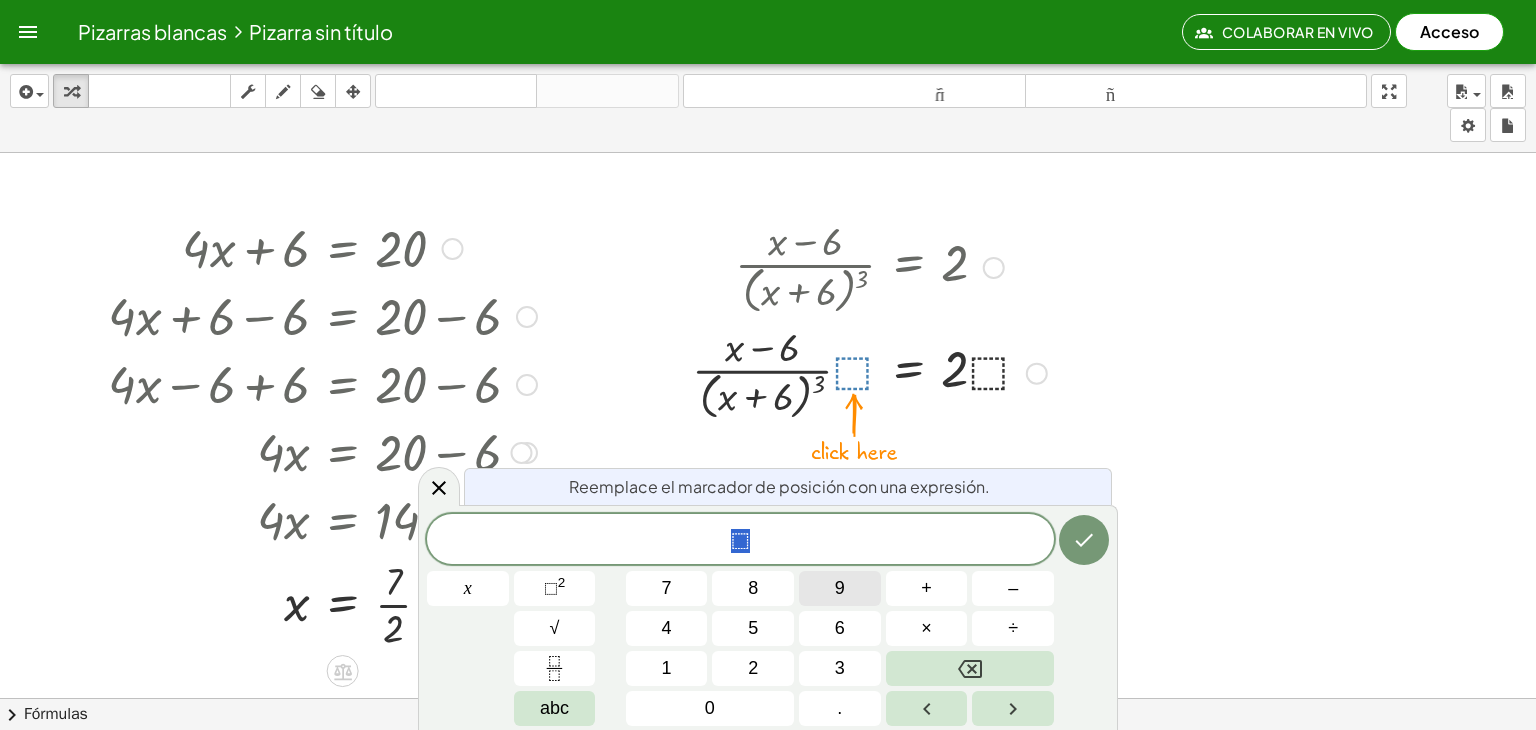 click on "9" at bounding box center [840, 588] 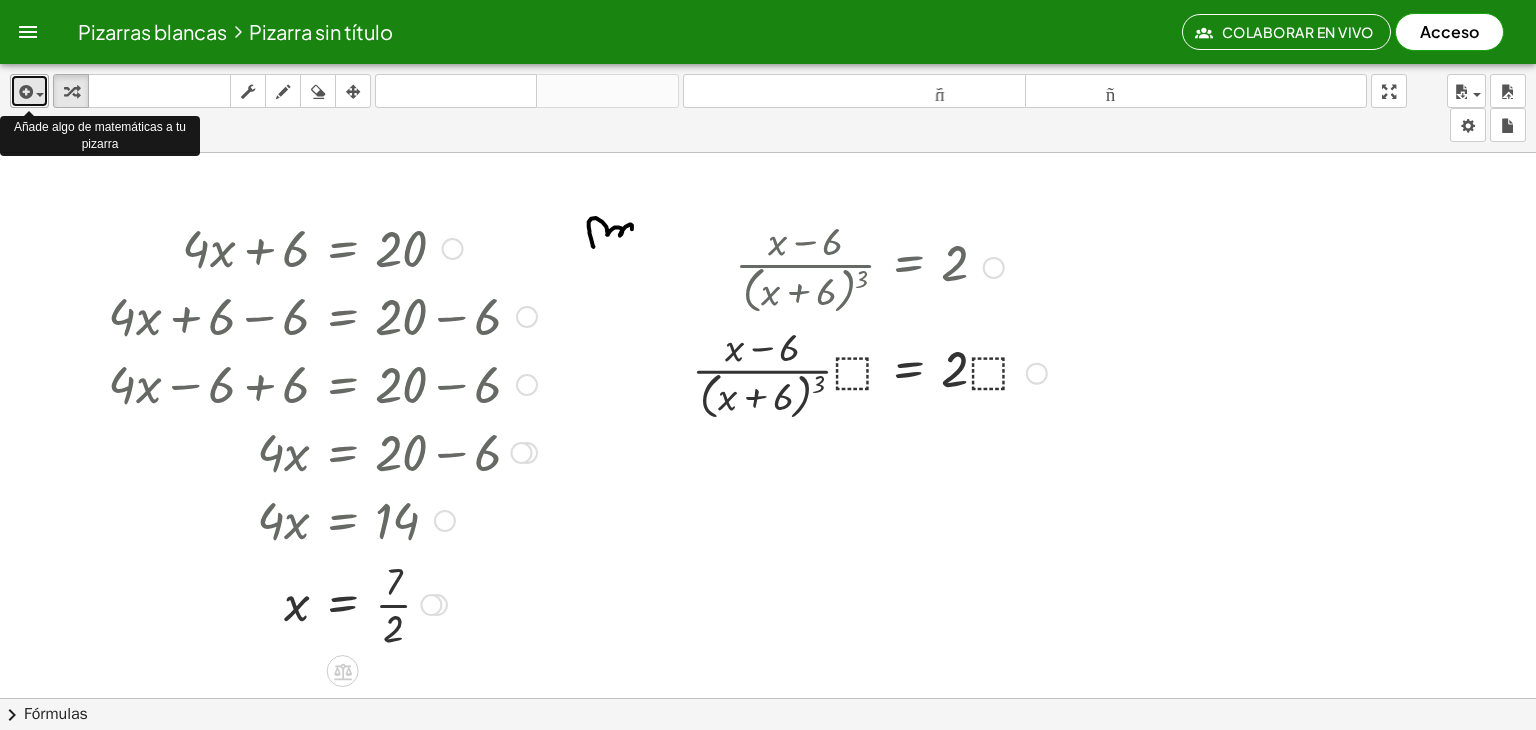 click at bounding box center (29, 91) 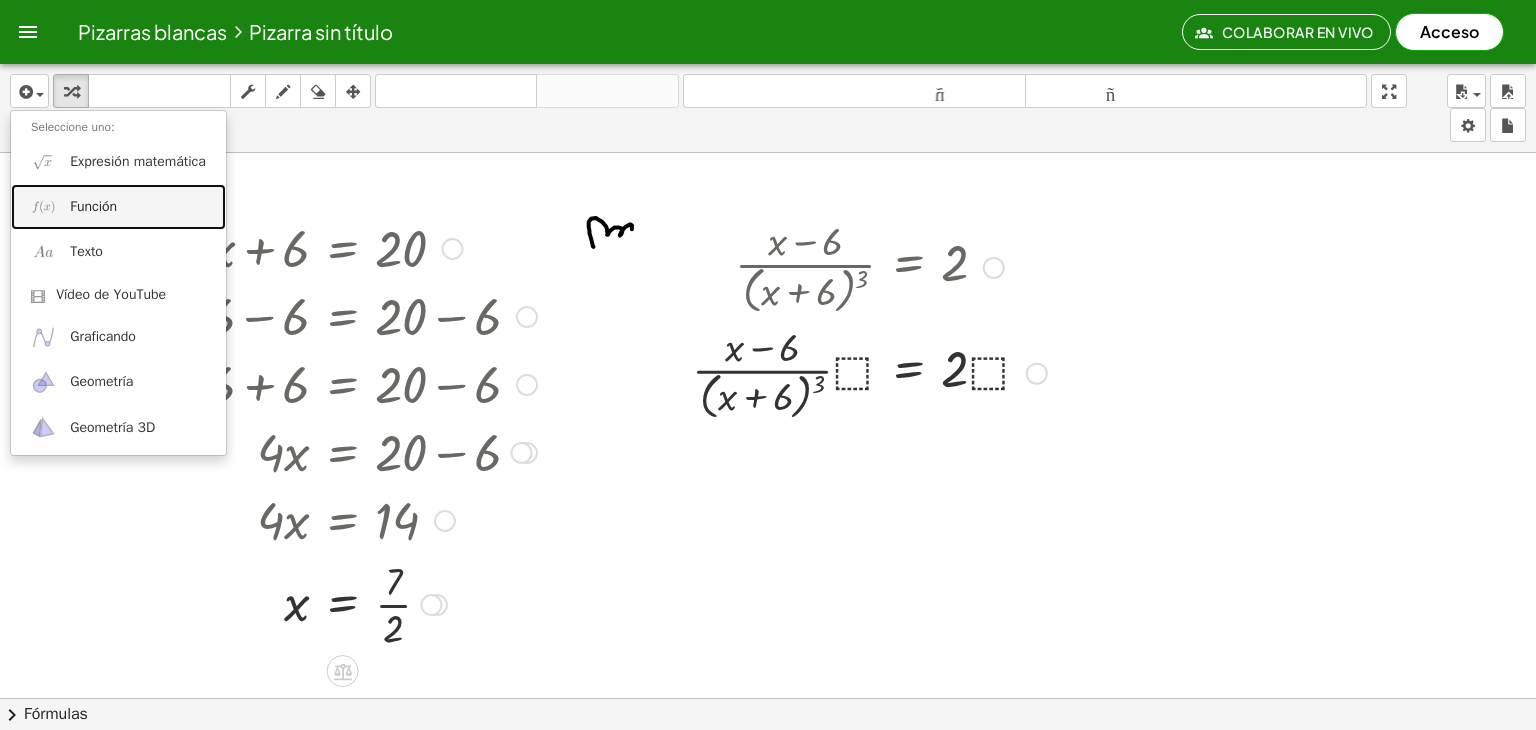 click on "Función" at bounding box center [93, 206] 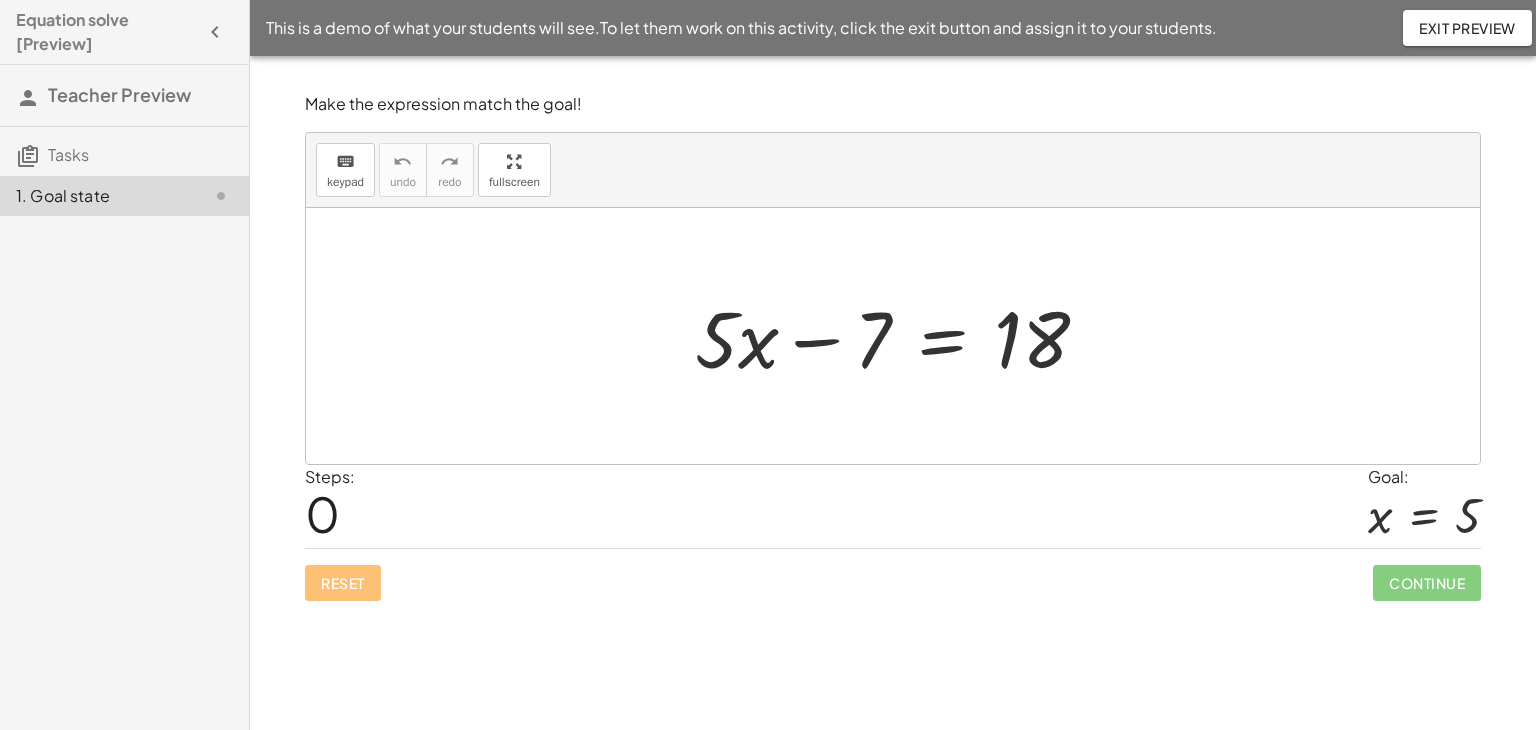 scroll, scrollTop: 0, scrollLeft: 0, axis: both 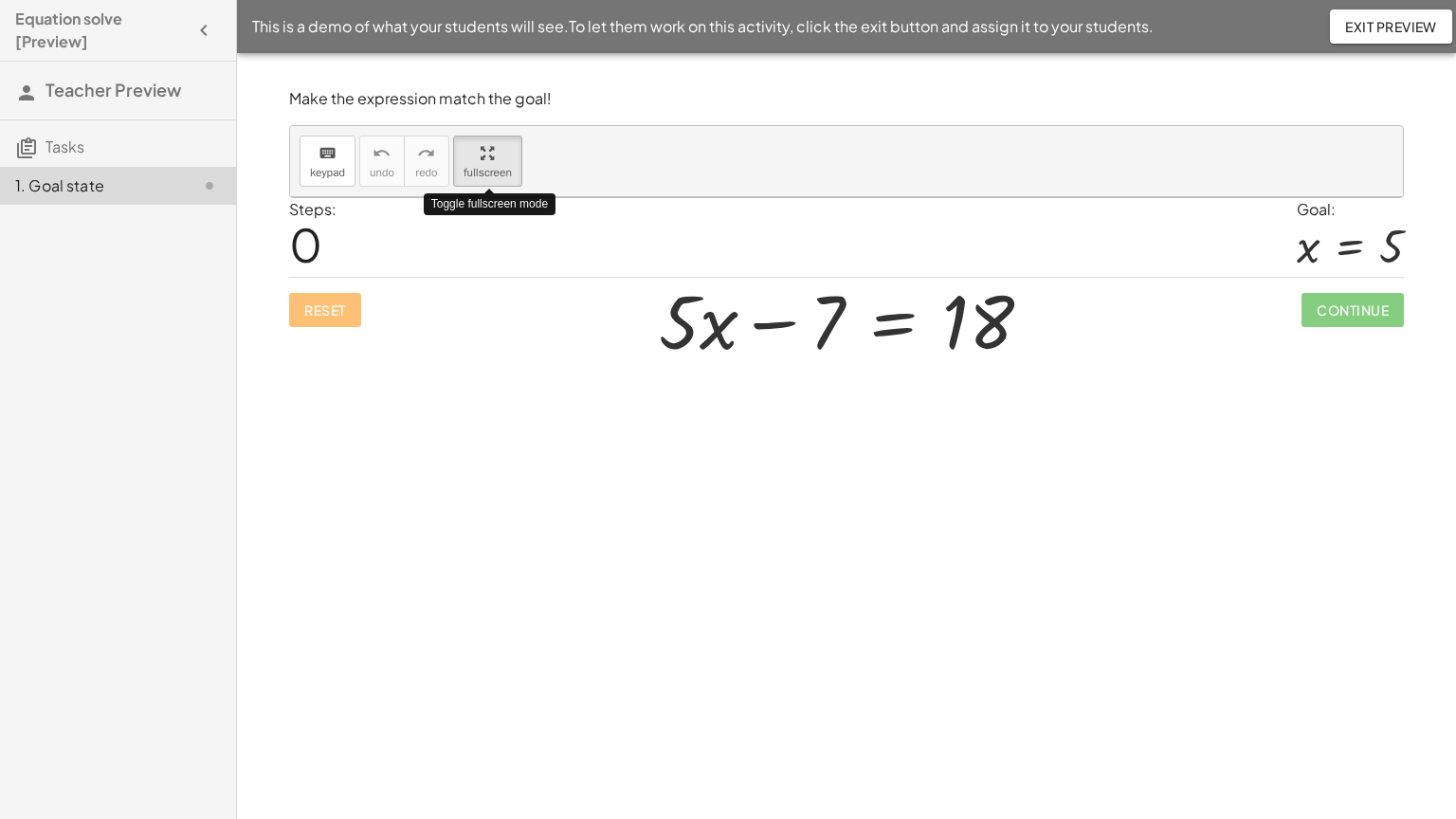 drag, startPoint x: 480, startPoint y: 165, endPoint x: 480, endPoint y: 247, distance: 82 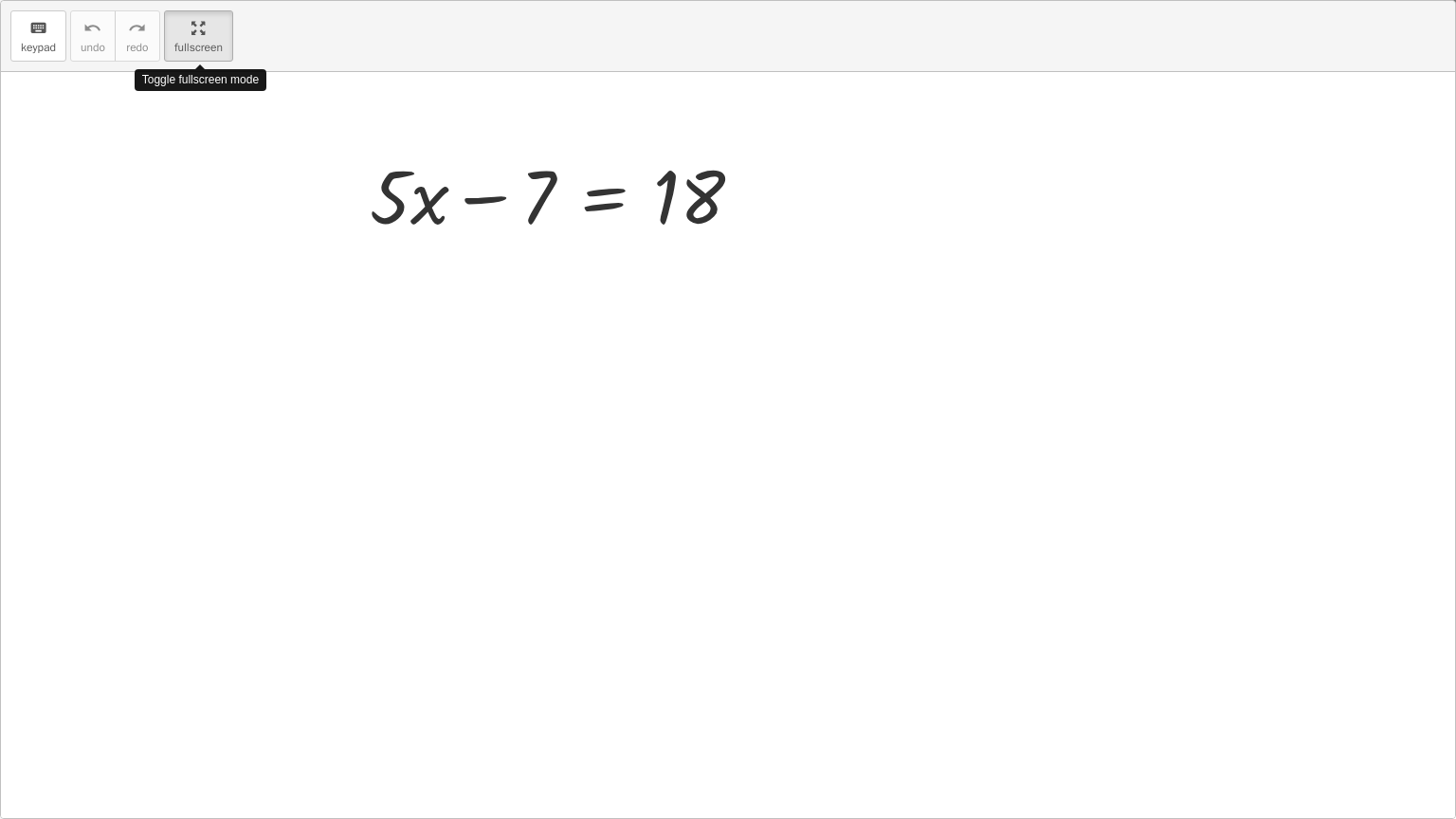 click on "keyboard keypad undo undo redo redo fullscreen Toggle fullscreen mode + · 5 · x − 7 = 18 ×" at bounding box center [728, 410] 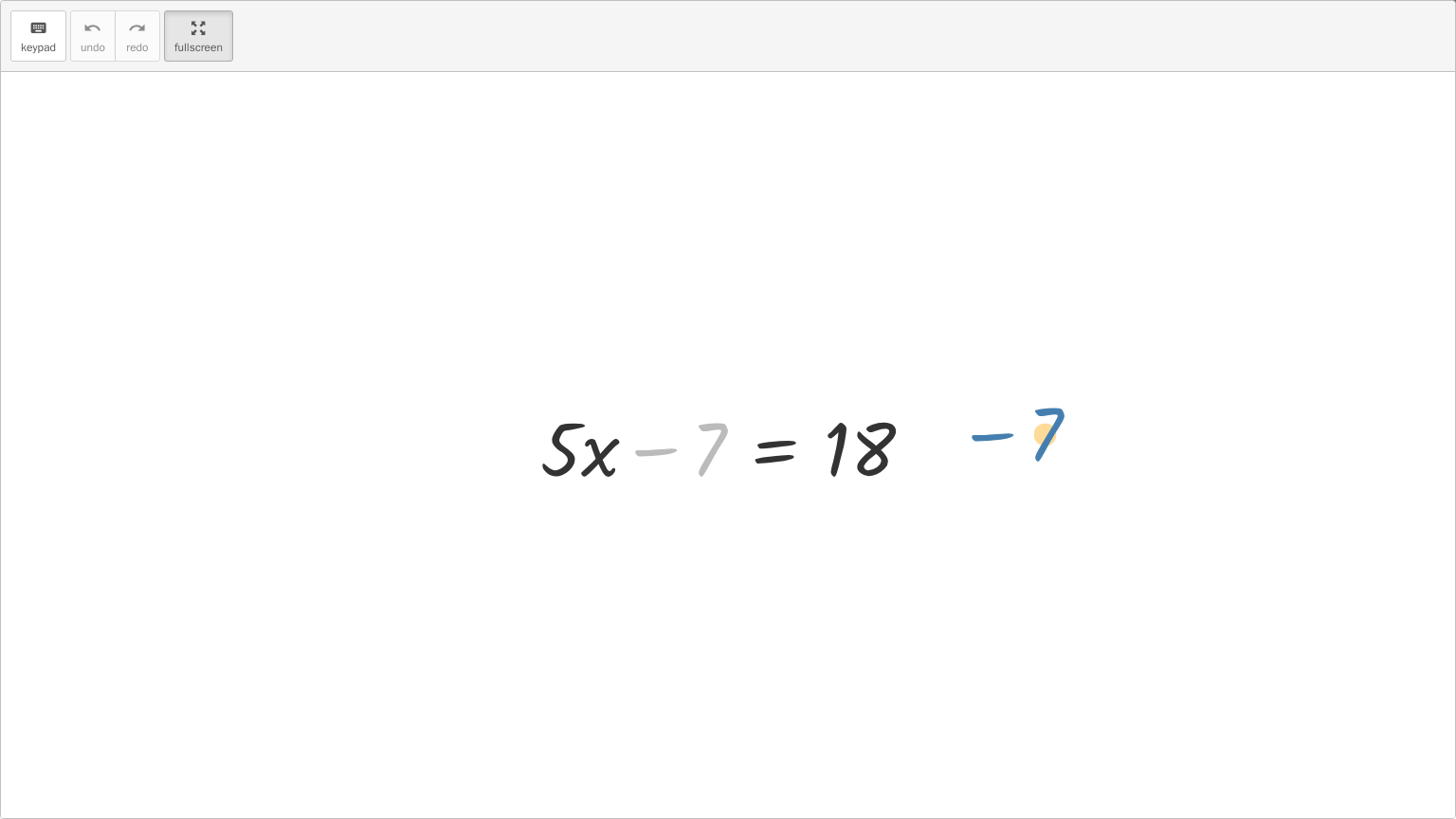 drag, startPoint x: 709, startPoint y: 444, endPoint x: 1043, endPoint y: 483, distance: 336.26924 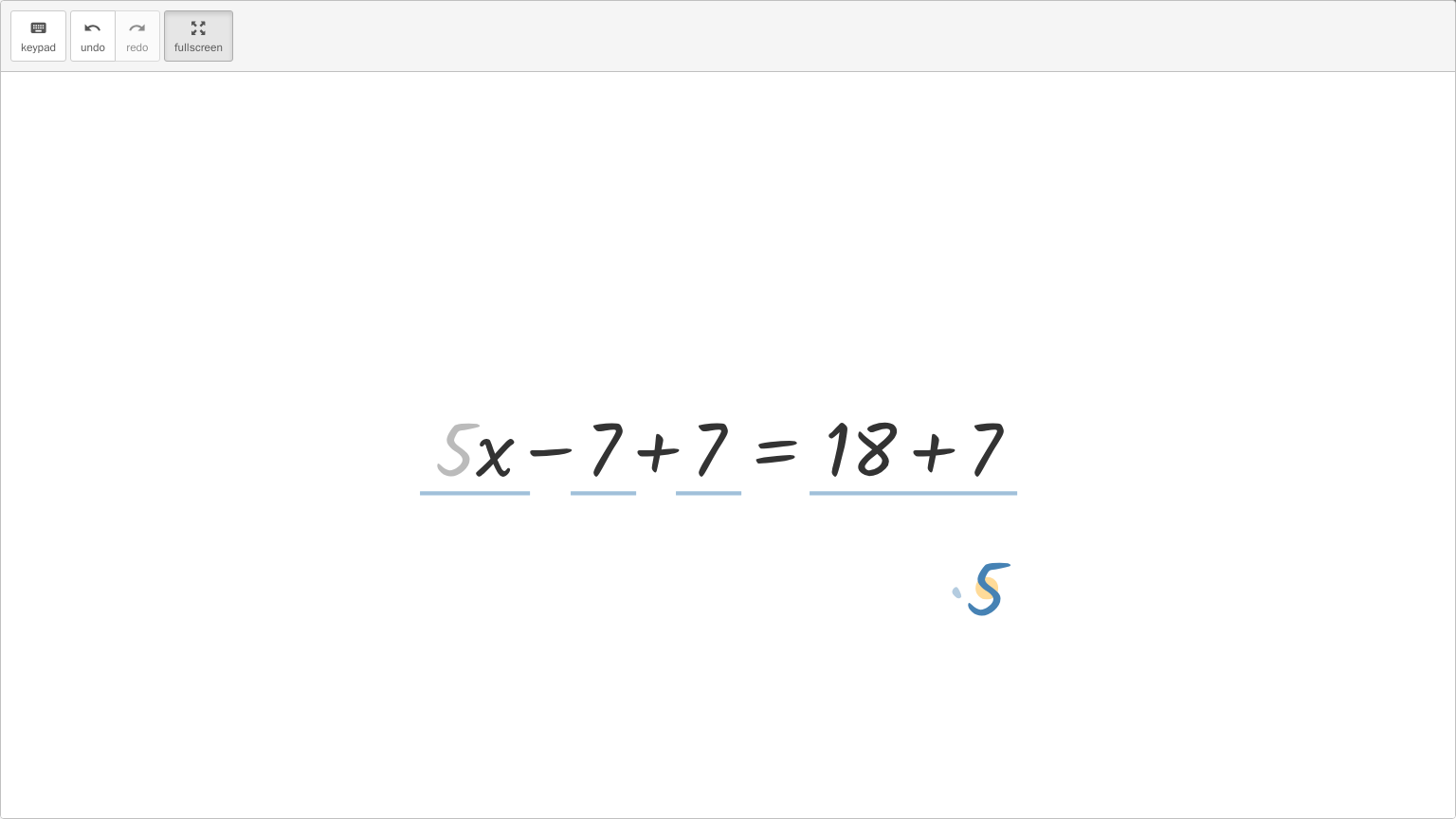 drag, startPoint x: 456, startPoint y: 451, endPoint x: 1009, endPoint y: 485, distance: 554.0442 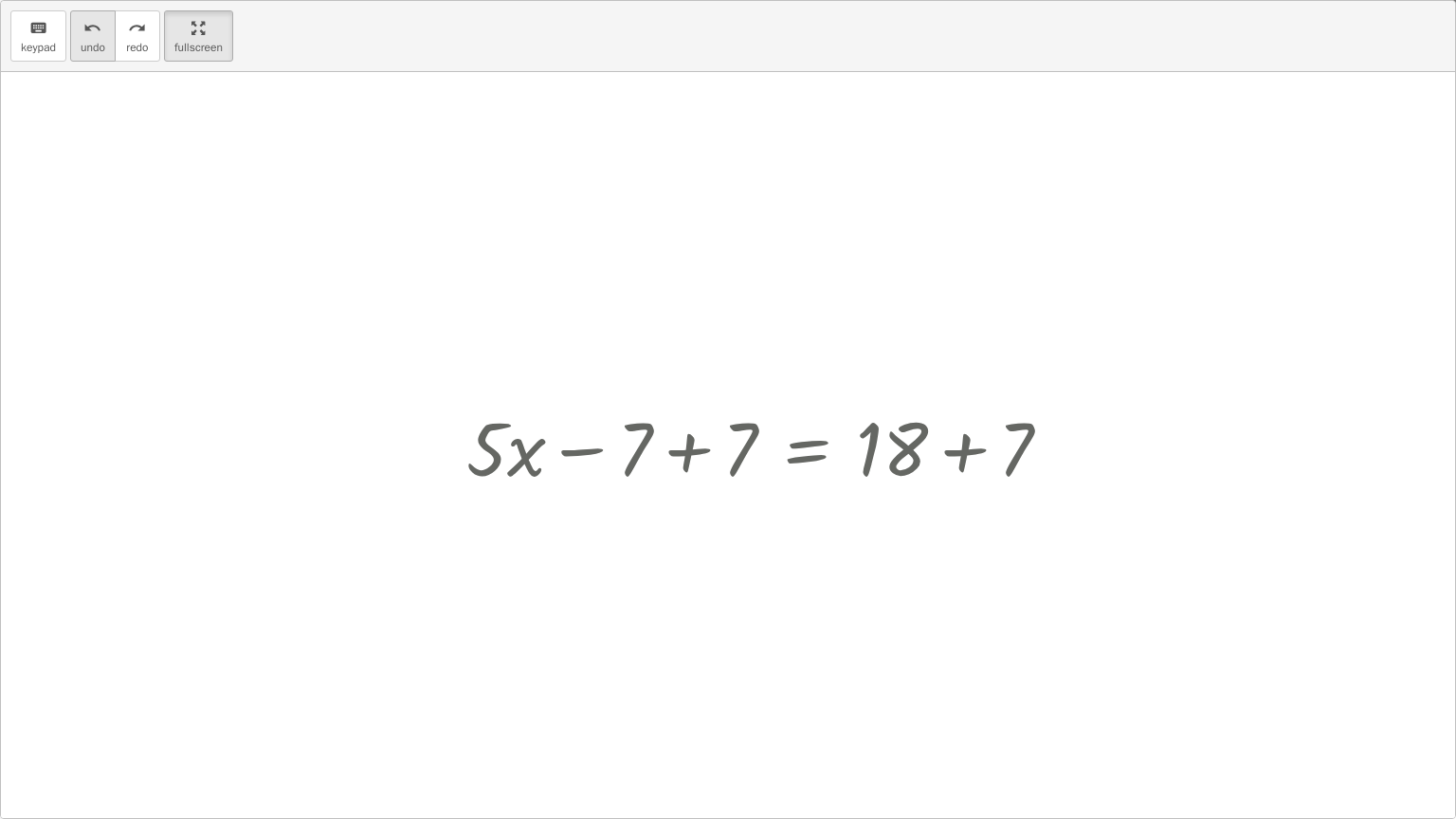 click on "undo undo" at bounding box center (93, 36) 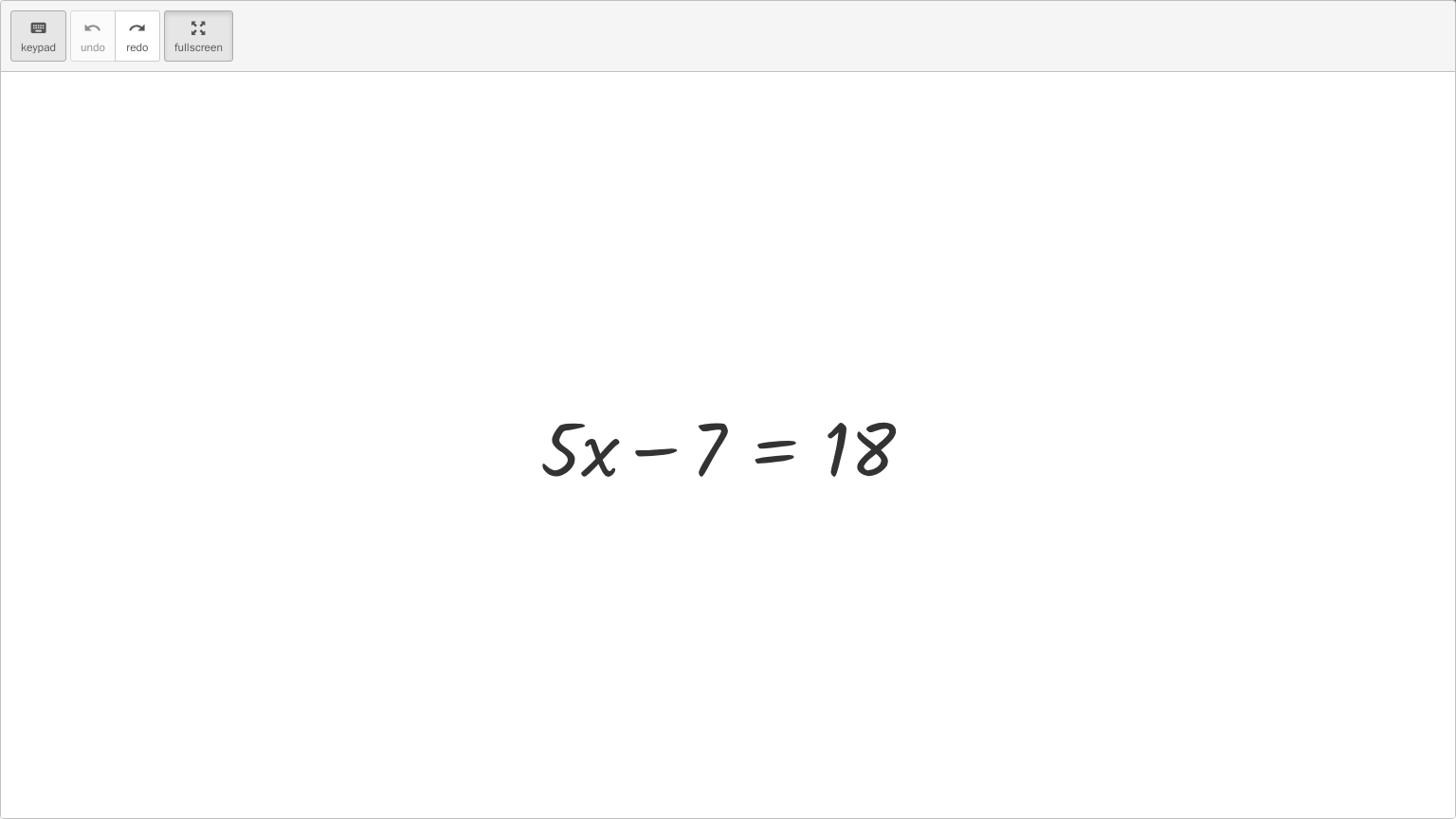 click on "keyboard keypad" at bounding box center (38, 36) 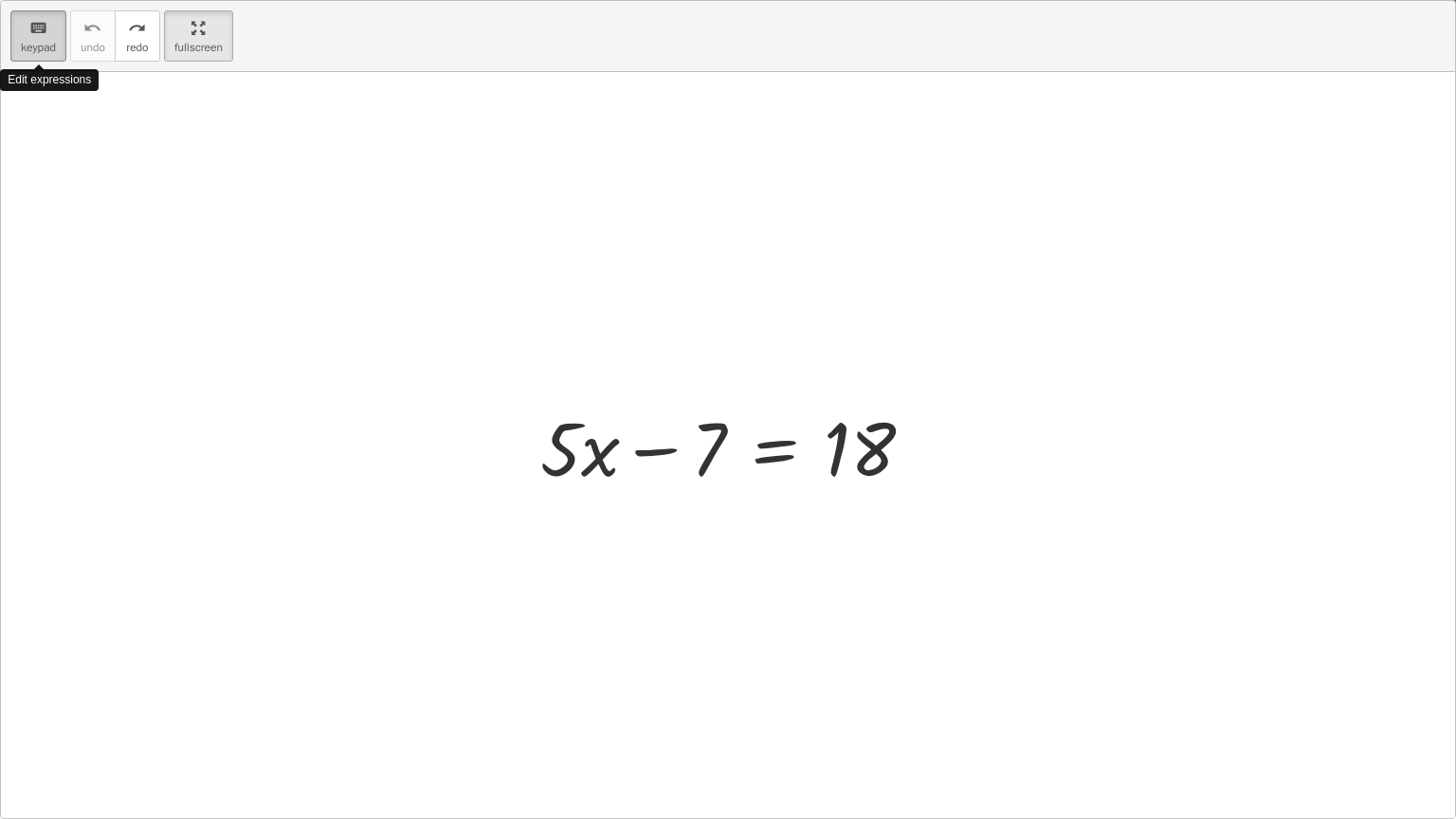 click on "keyboard" at bounding box center [38, 28] 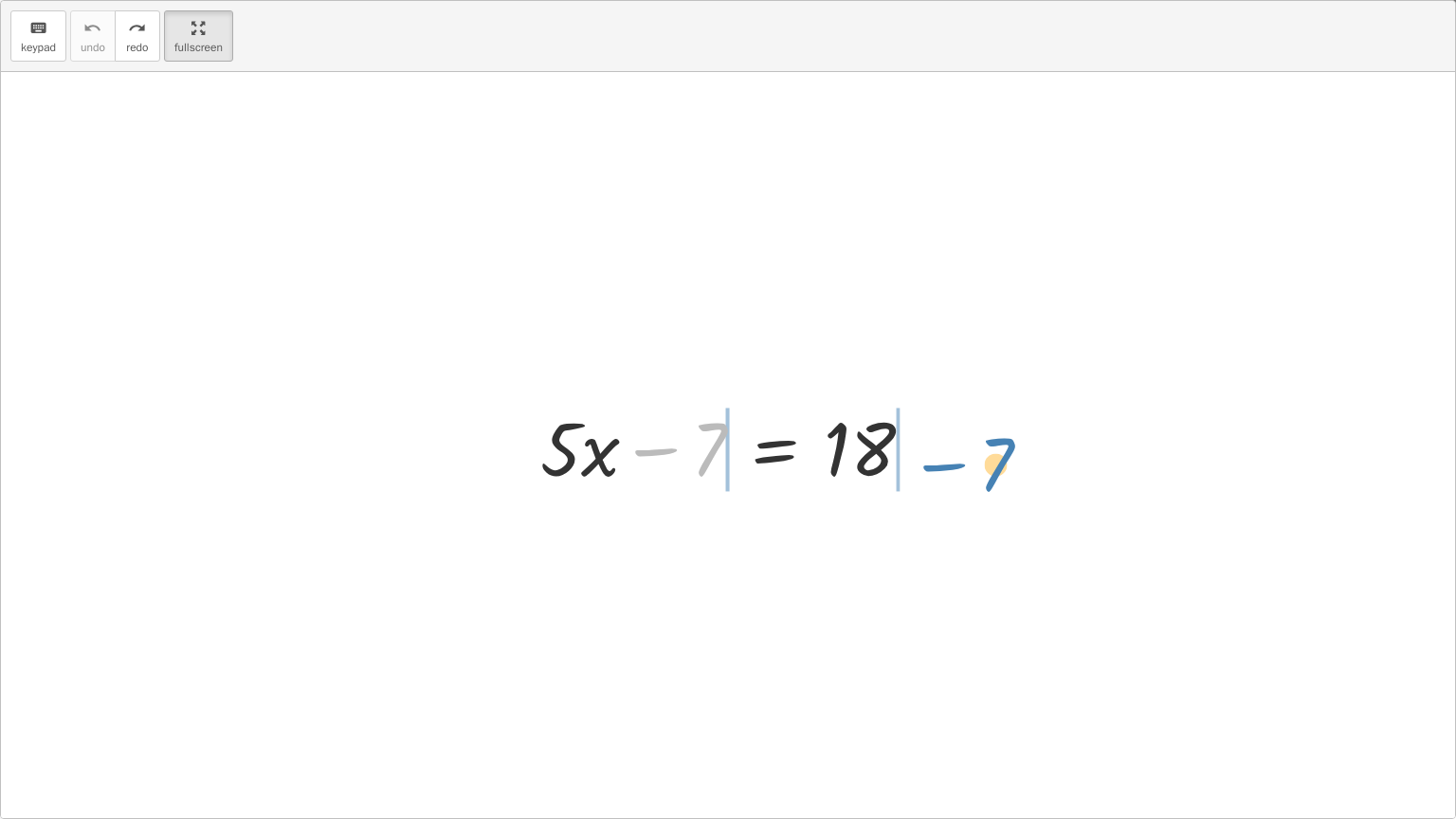 drag, startPoint x: 684, startPoint y: 451, endPoint x: 974, endPoint y: 466, distance: 290.38767 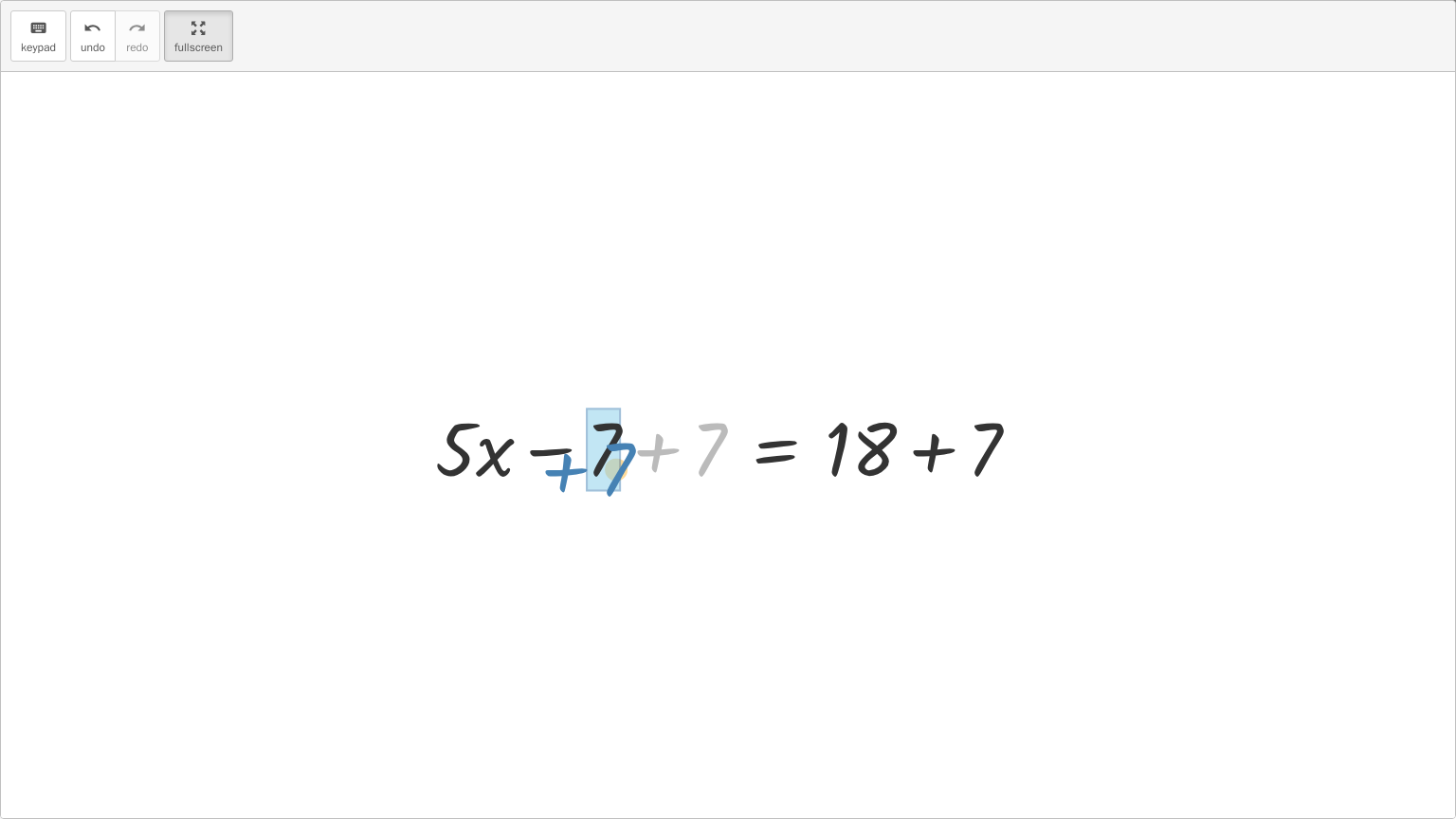 drag, startPoint x: 705, startPoint y: 456, endPoint x: 569, endPoint y: 458, distance: 136.01471 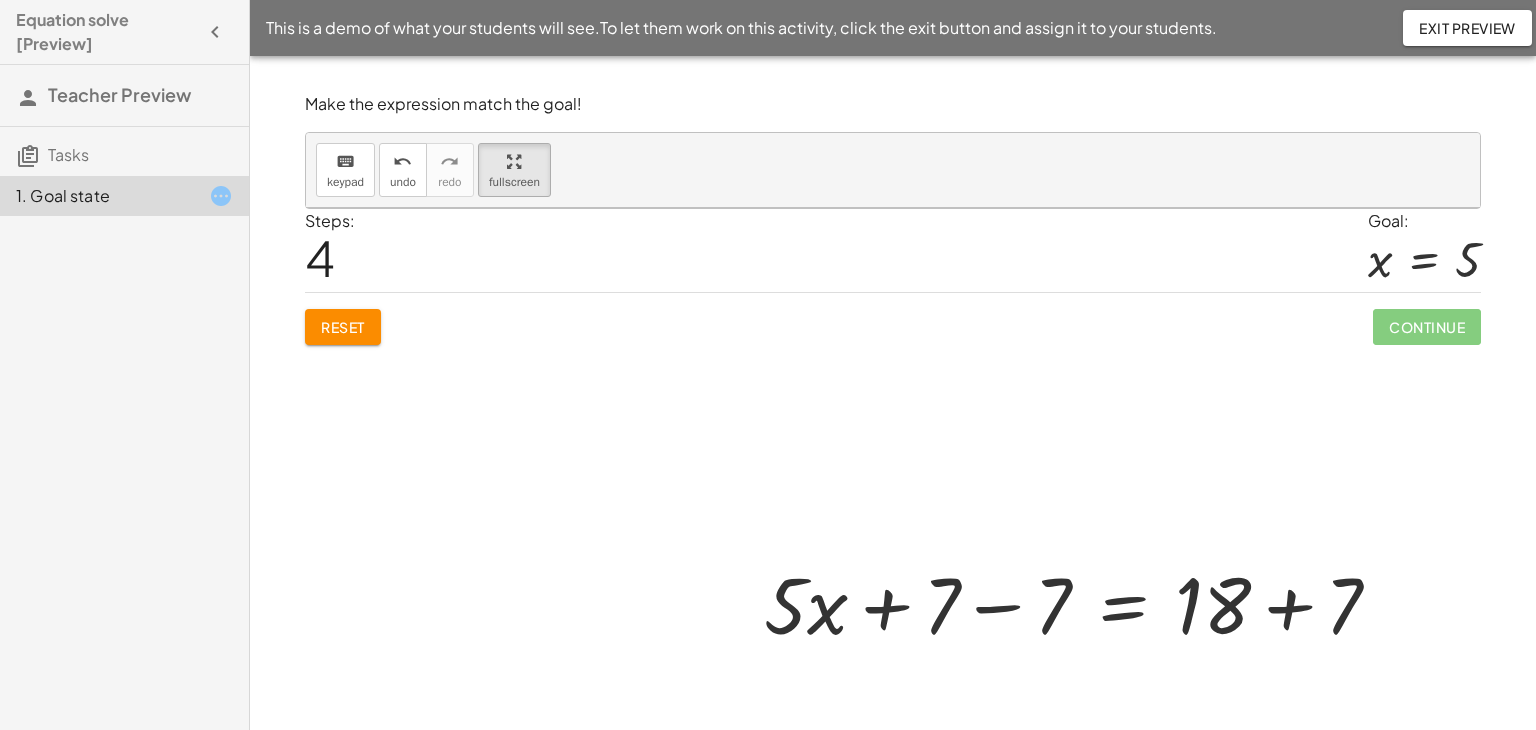 click at bounding box center (893, 518) 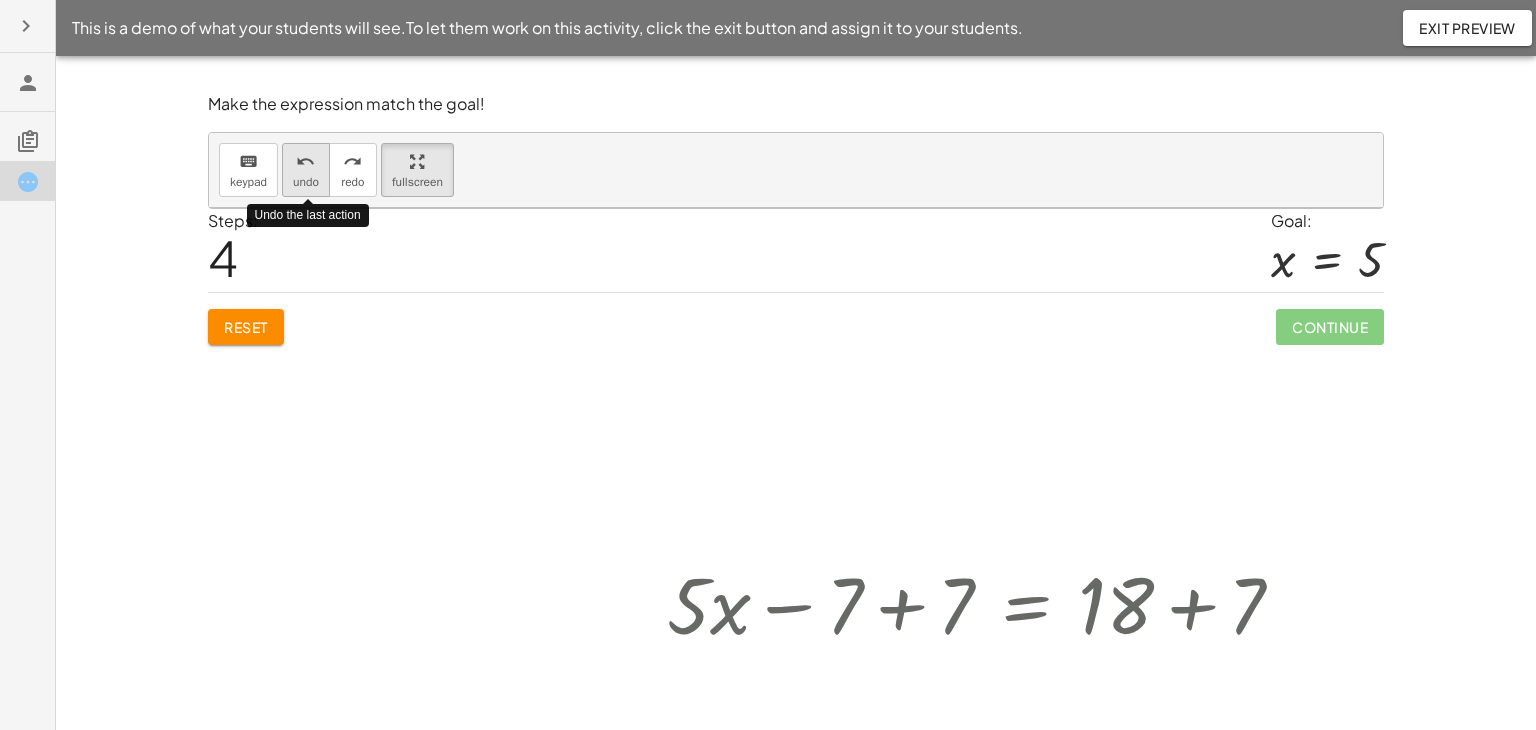 click on "undo" at bounding box center [305, 162] 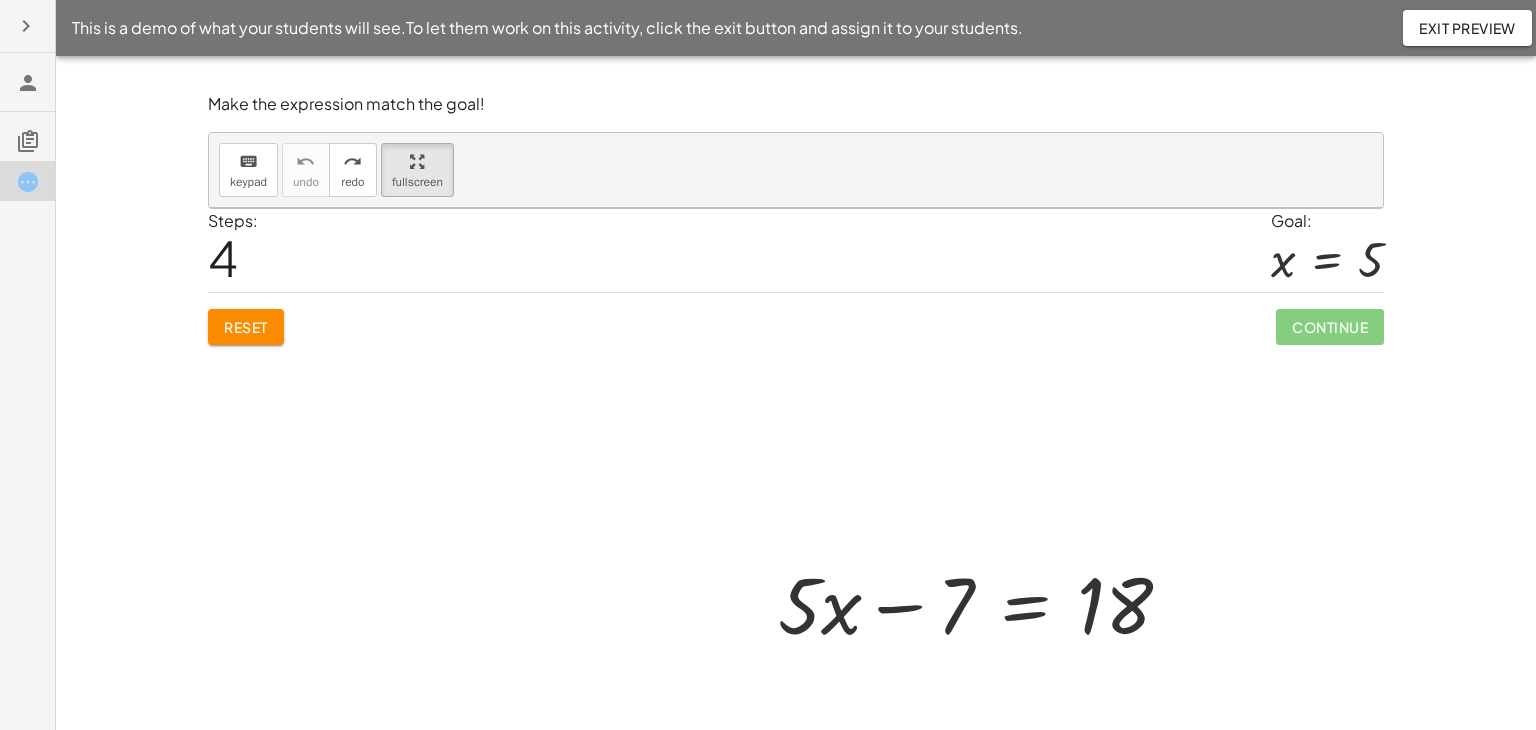 click at bounding box center [796, 518] 